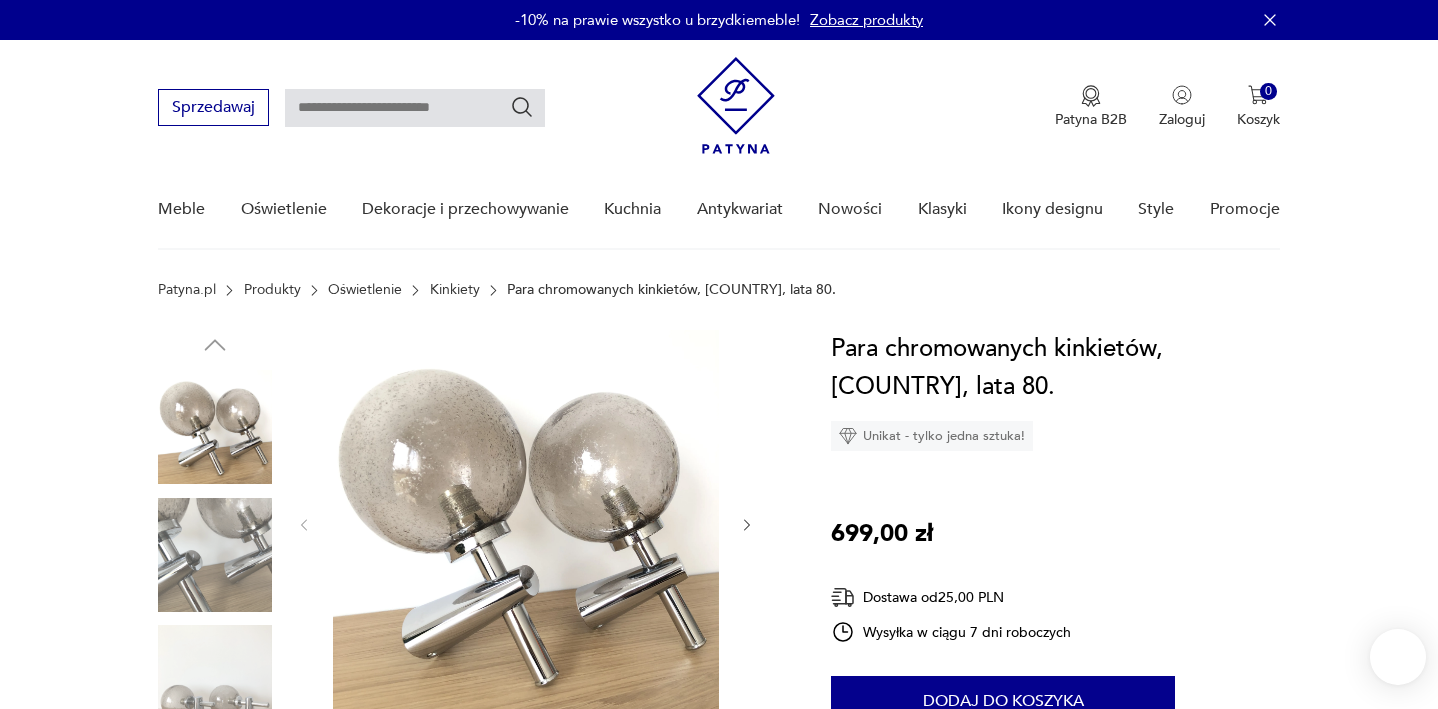 scroll, scrollTop: 0, scrollLeft: 0, axis: both 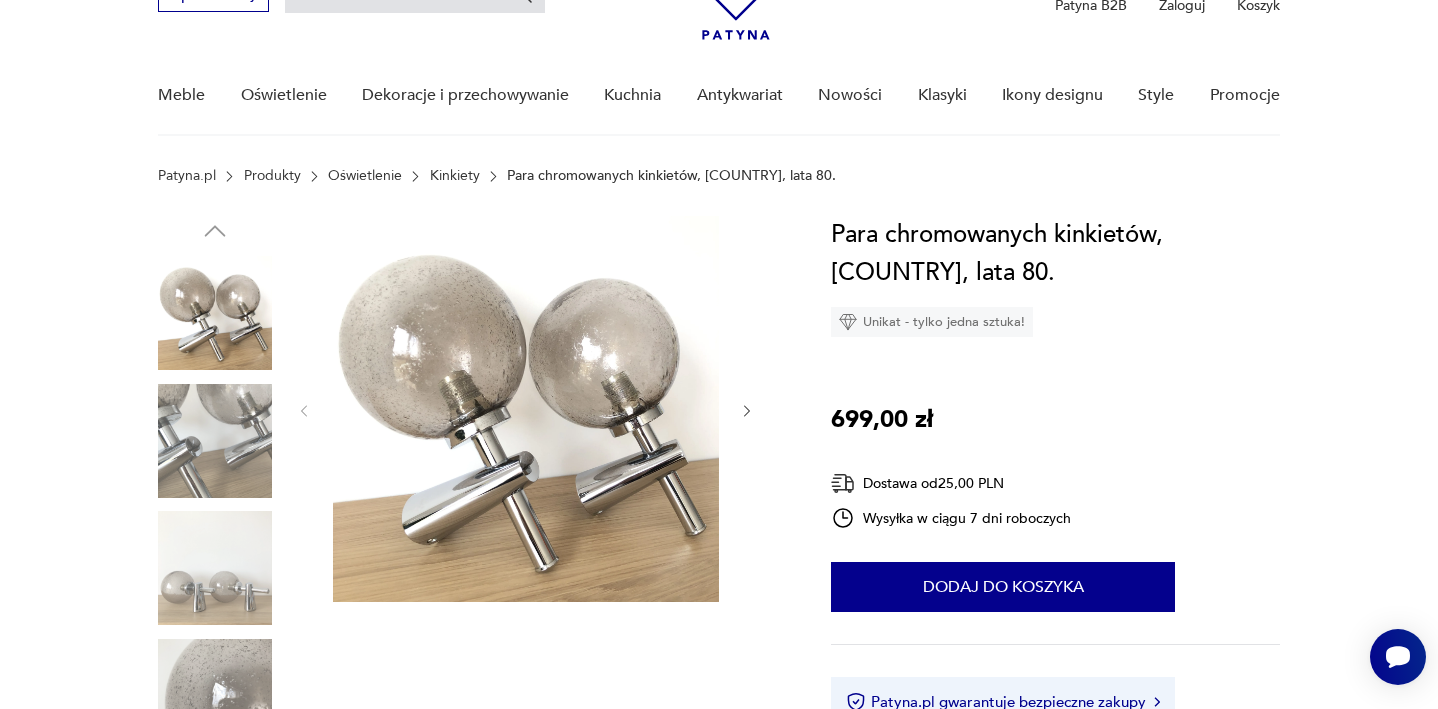 click at bounding box center (747, 411) 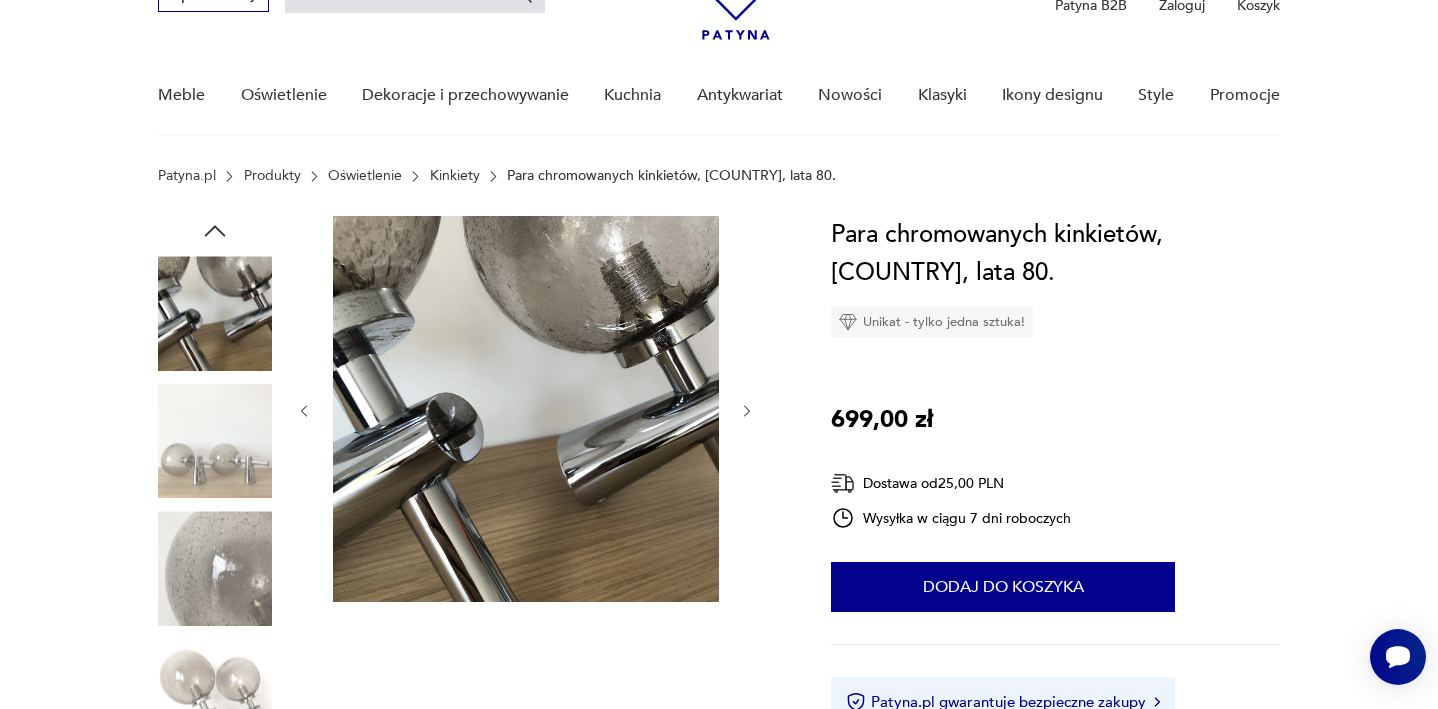 click at bounding box center (747, 411) 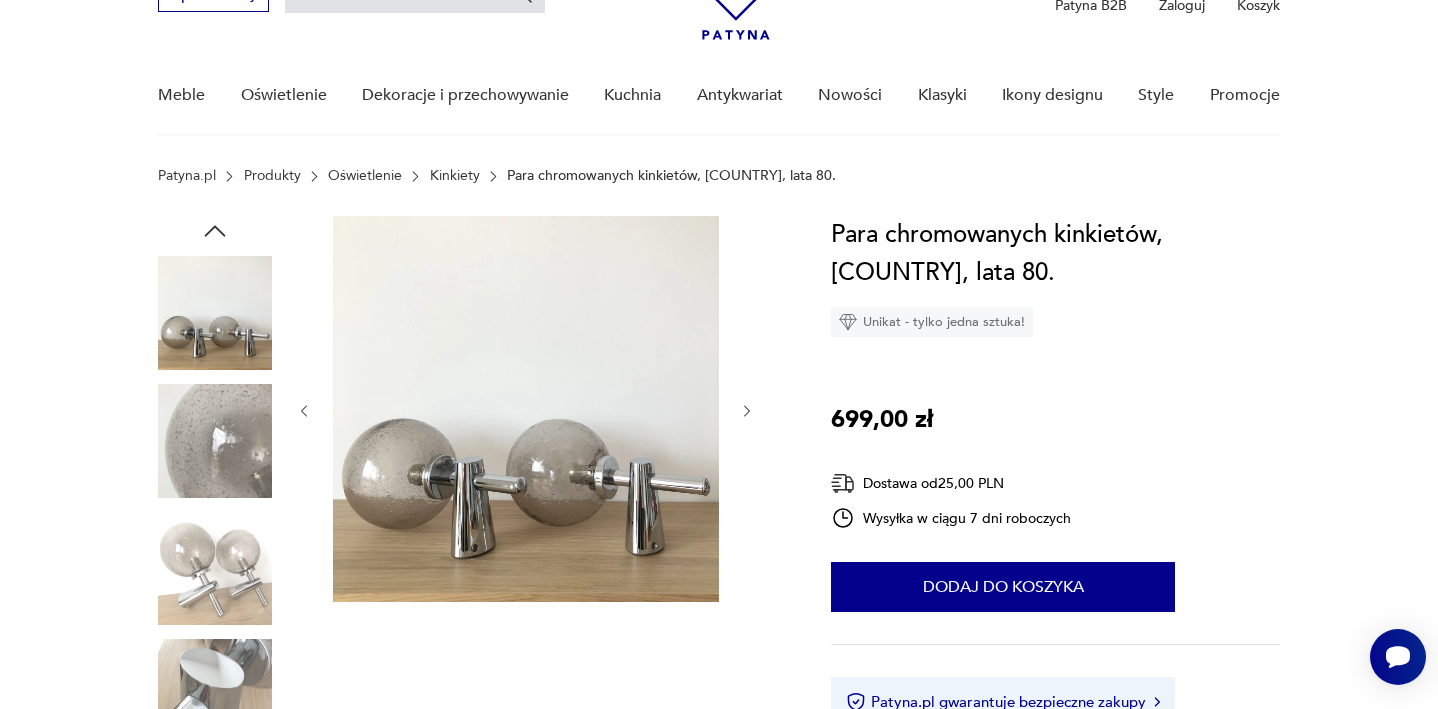 click at bounding box center (747, 411) 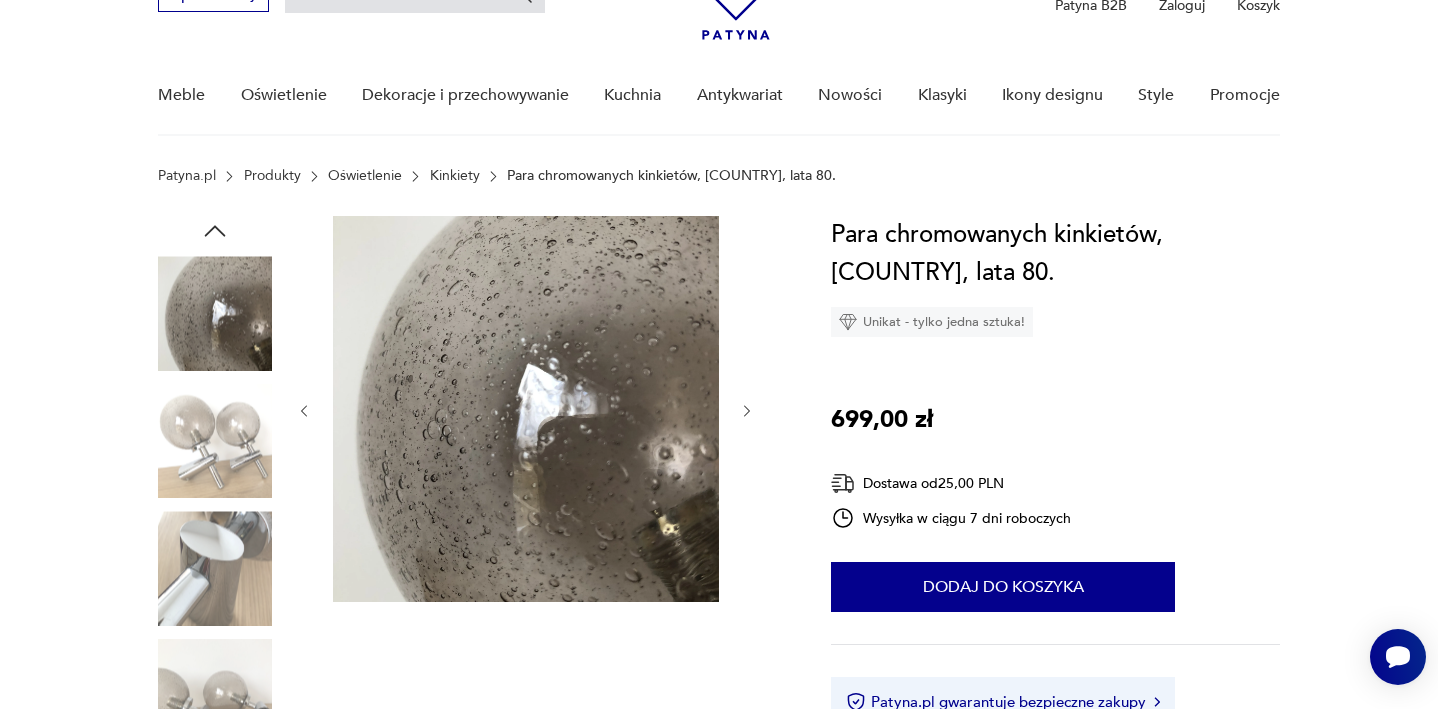 click at bounding box center [747, 411] 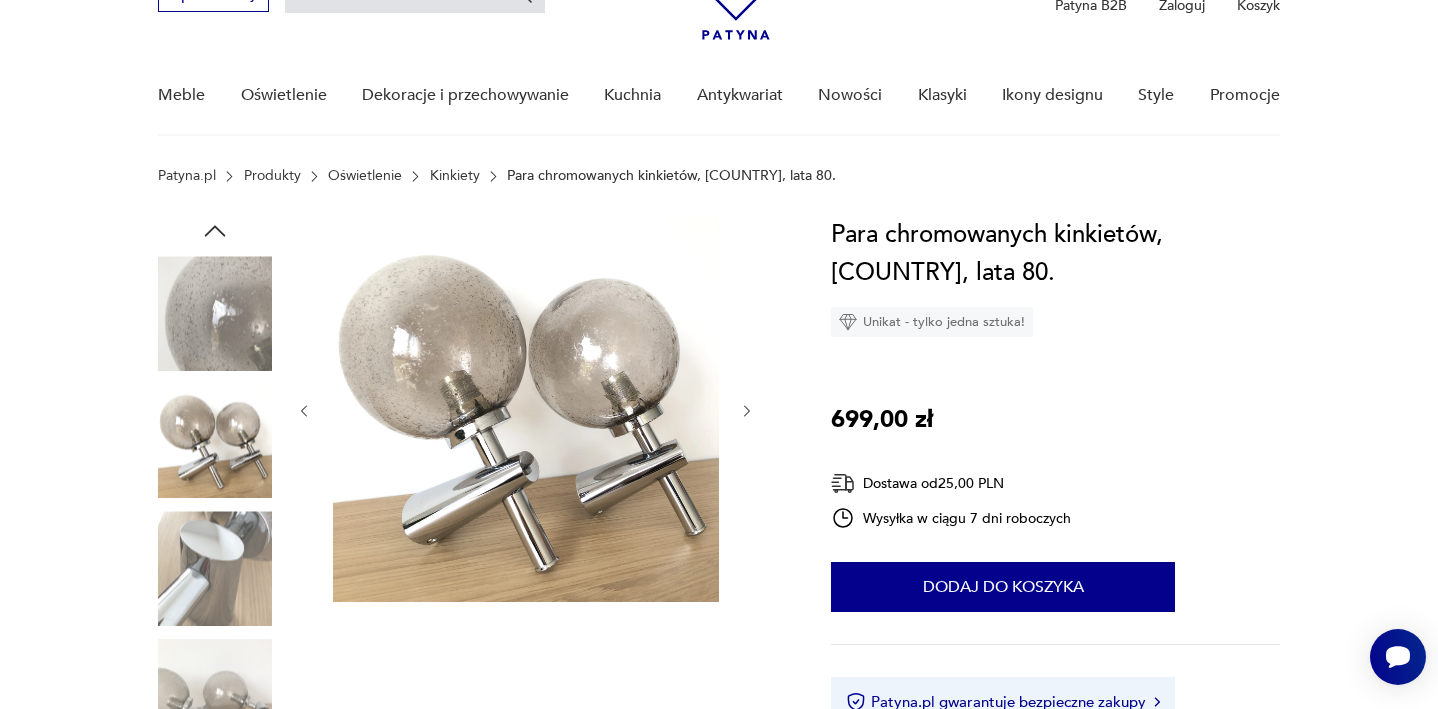 click at bounding box center [747, 411] 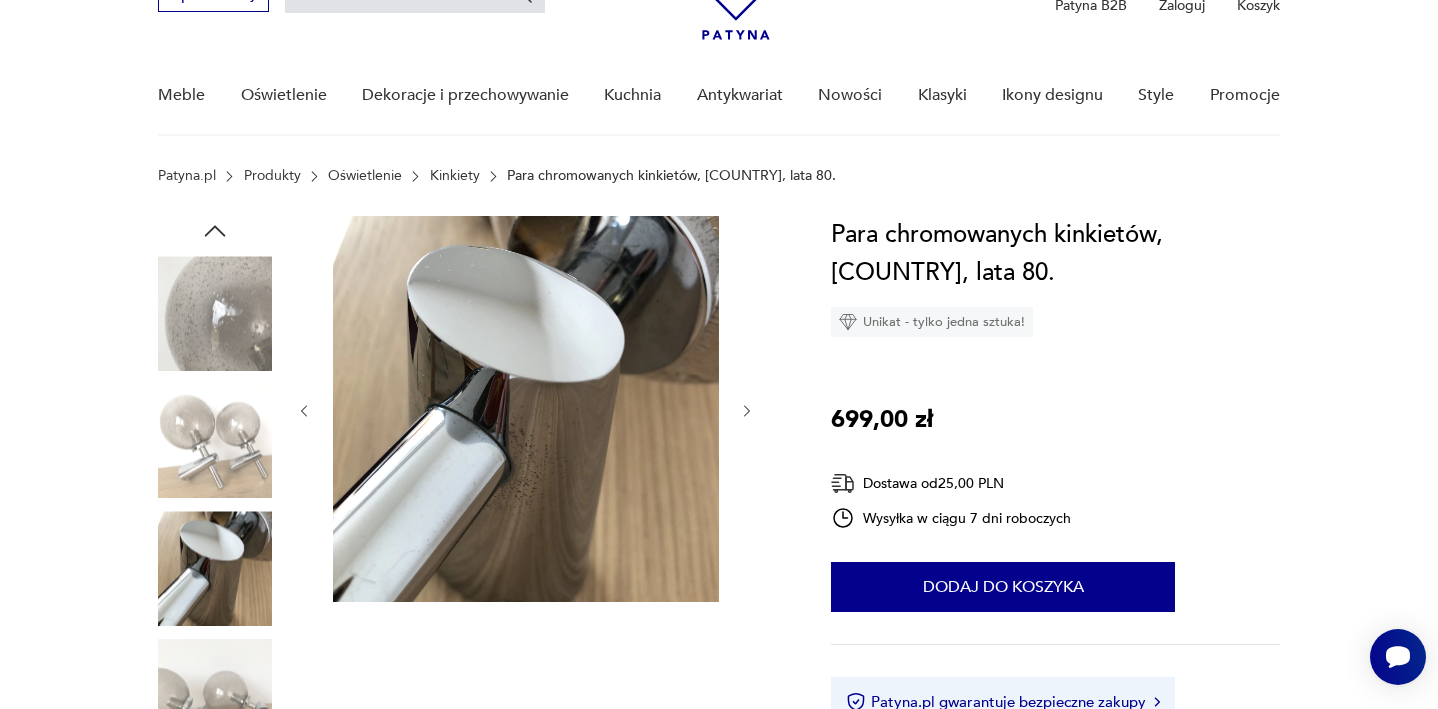 click at bounding box center [747, 411] 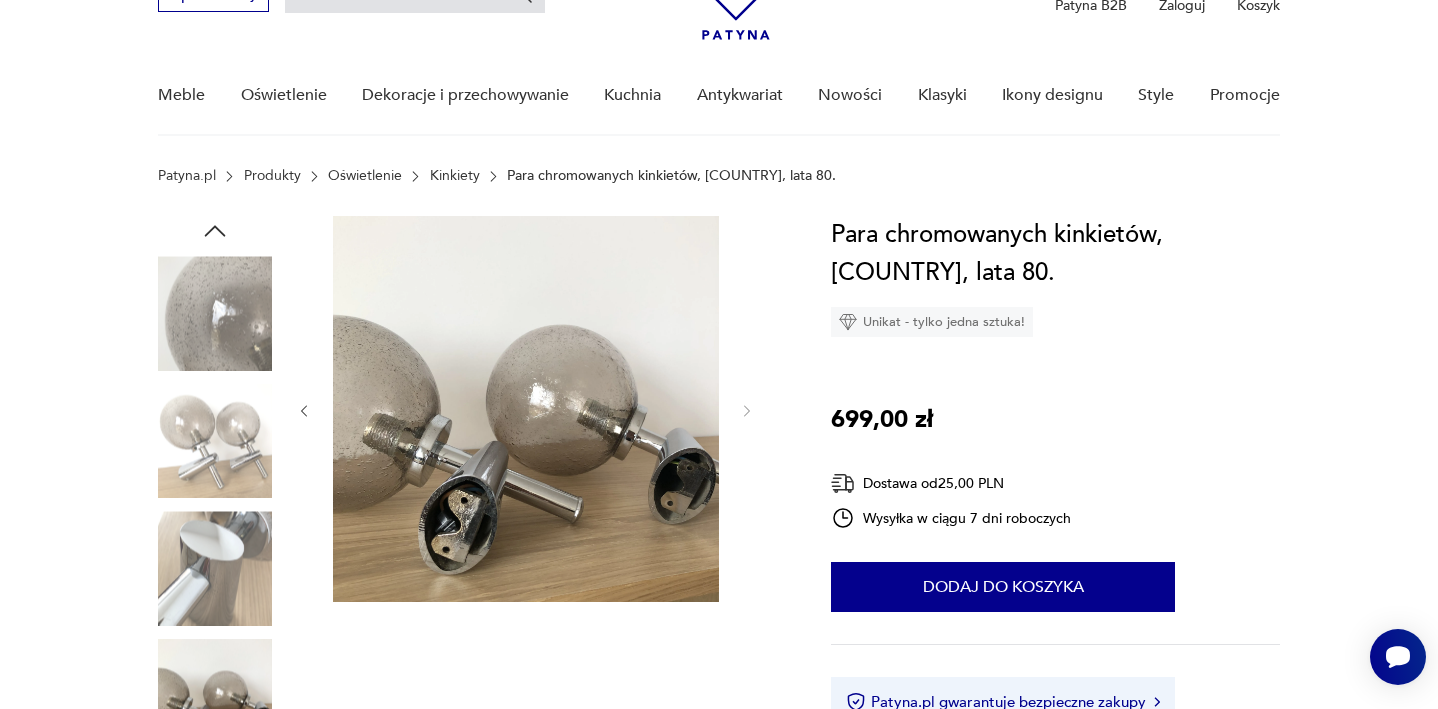 click at bounding box center [526, 409] 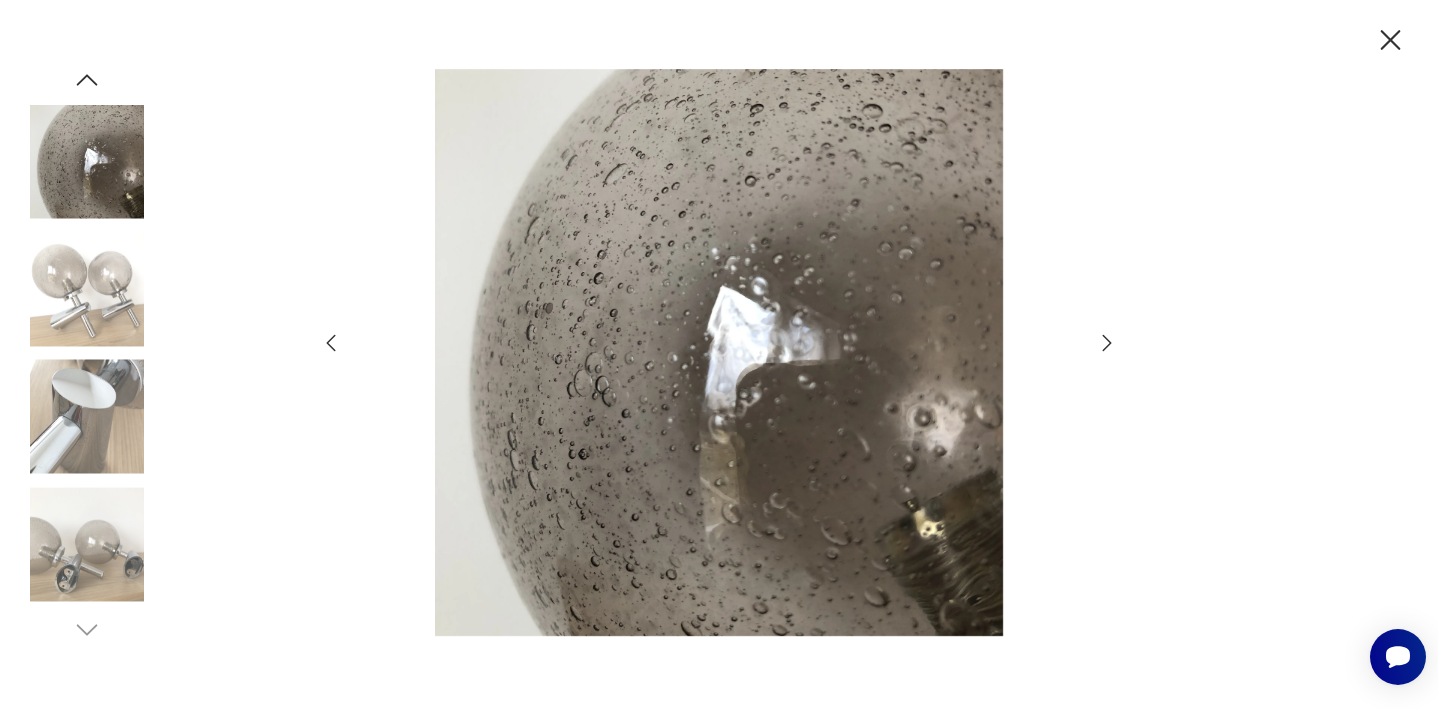 click at bounding box center (331, 343) 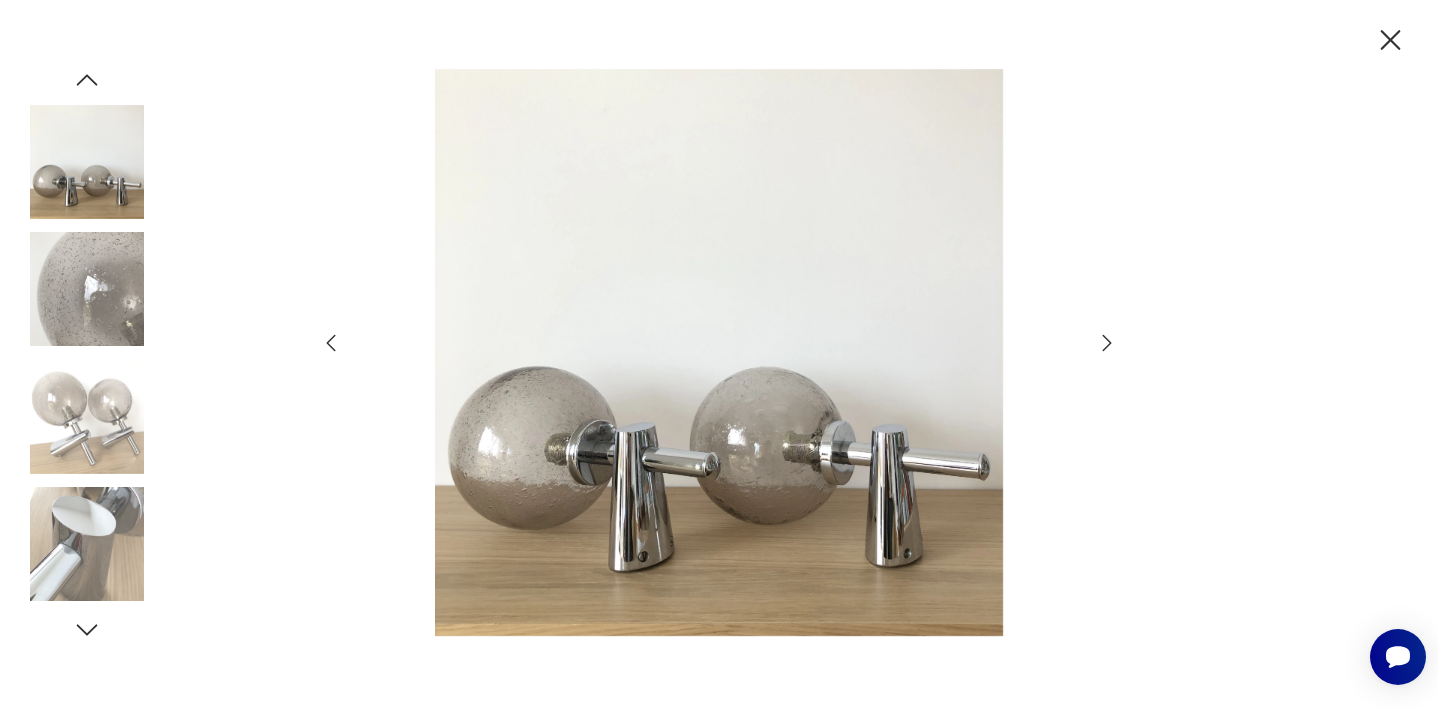 click at bounding box center [331, 343] 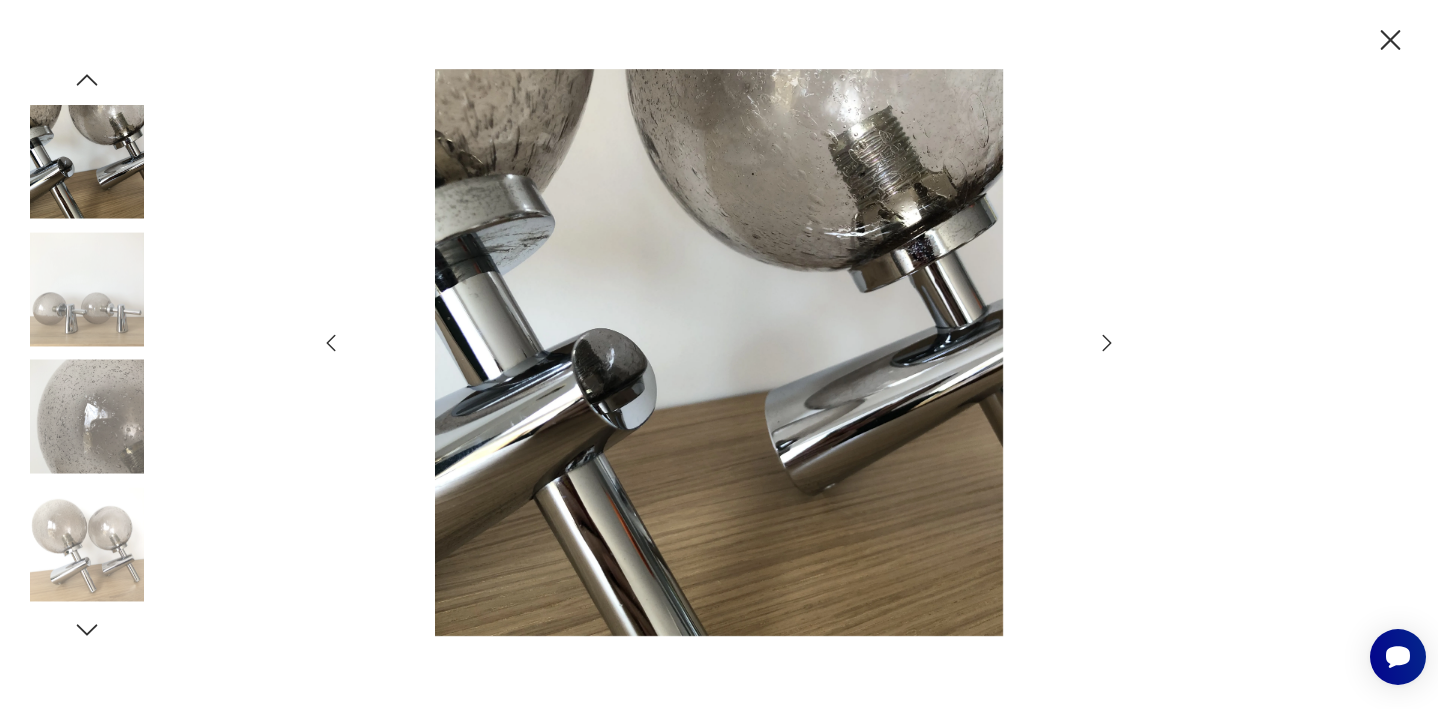 click at bounding box center (331, 343) 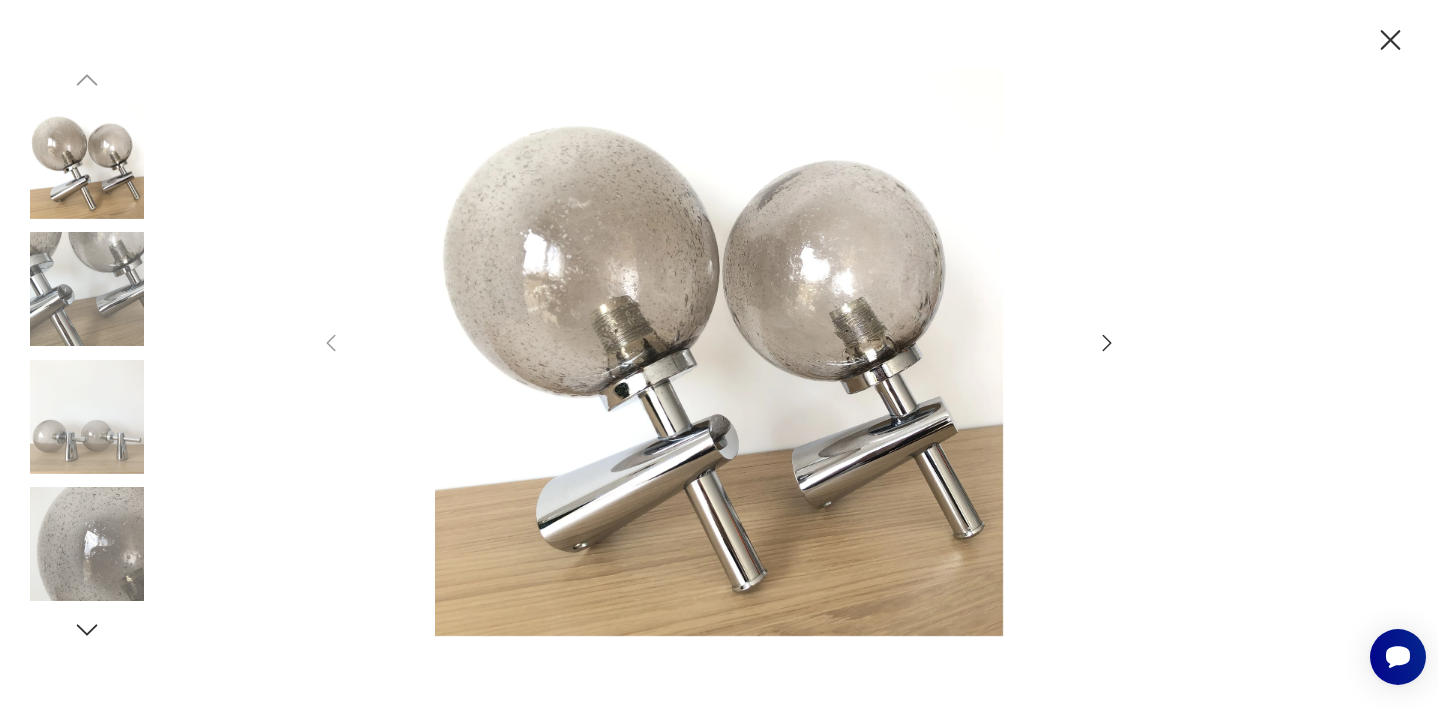 click at bounding box center [1390, 40] 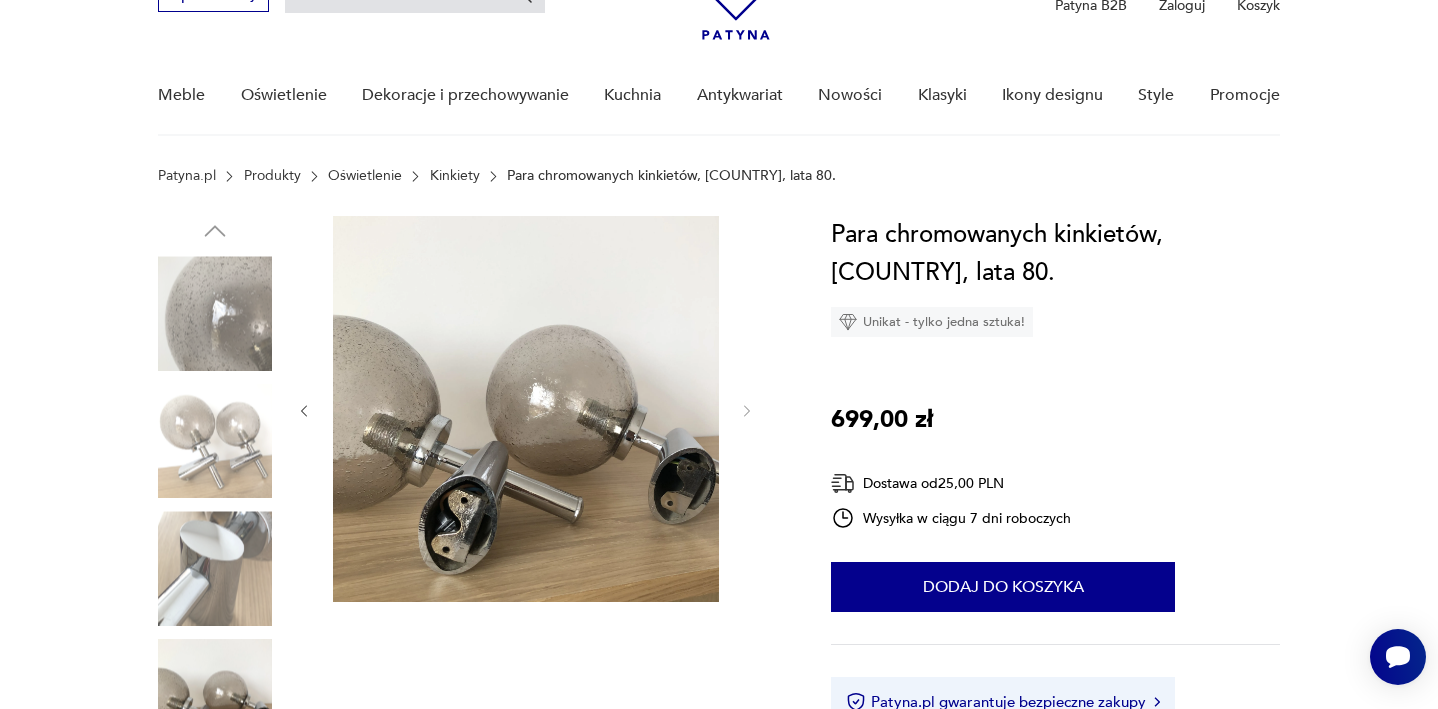 click on "Kinkiety" at bounding box center (455, 176) 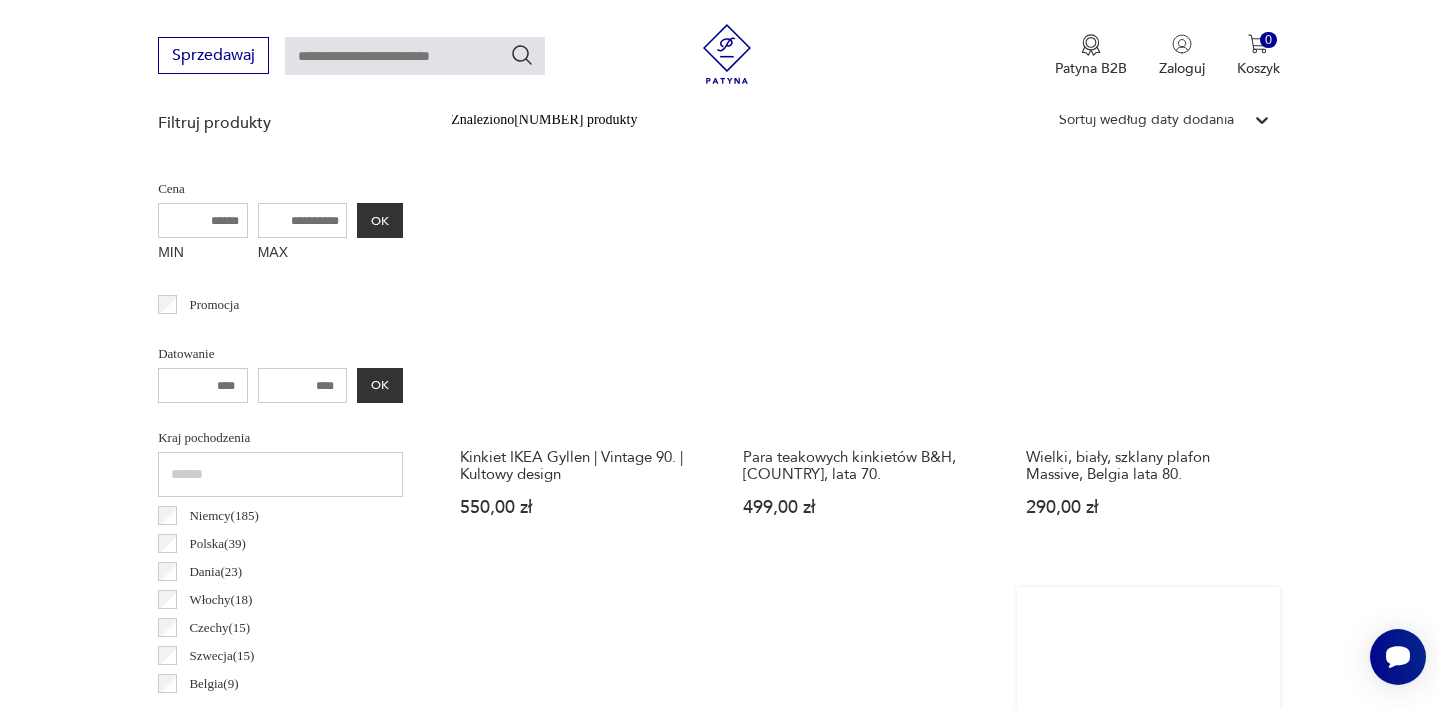 scroll, scrollTop: 923, scrollLeft: 0, axis: vertical 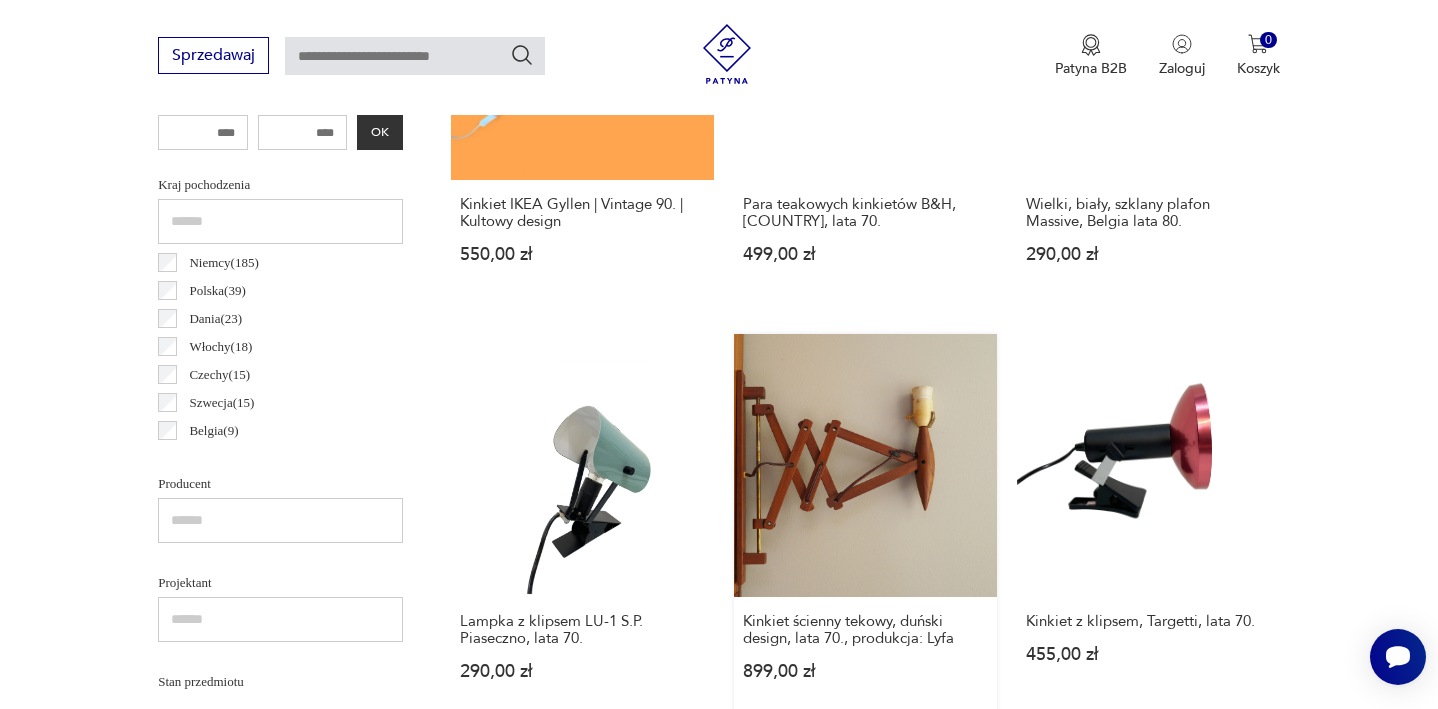 click on "Kinkiet ścienny tekowy, duński design, lata 70., produkcja: Lyfa 899,00 zł" at bounding box center (865, 526) 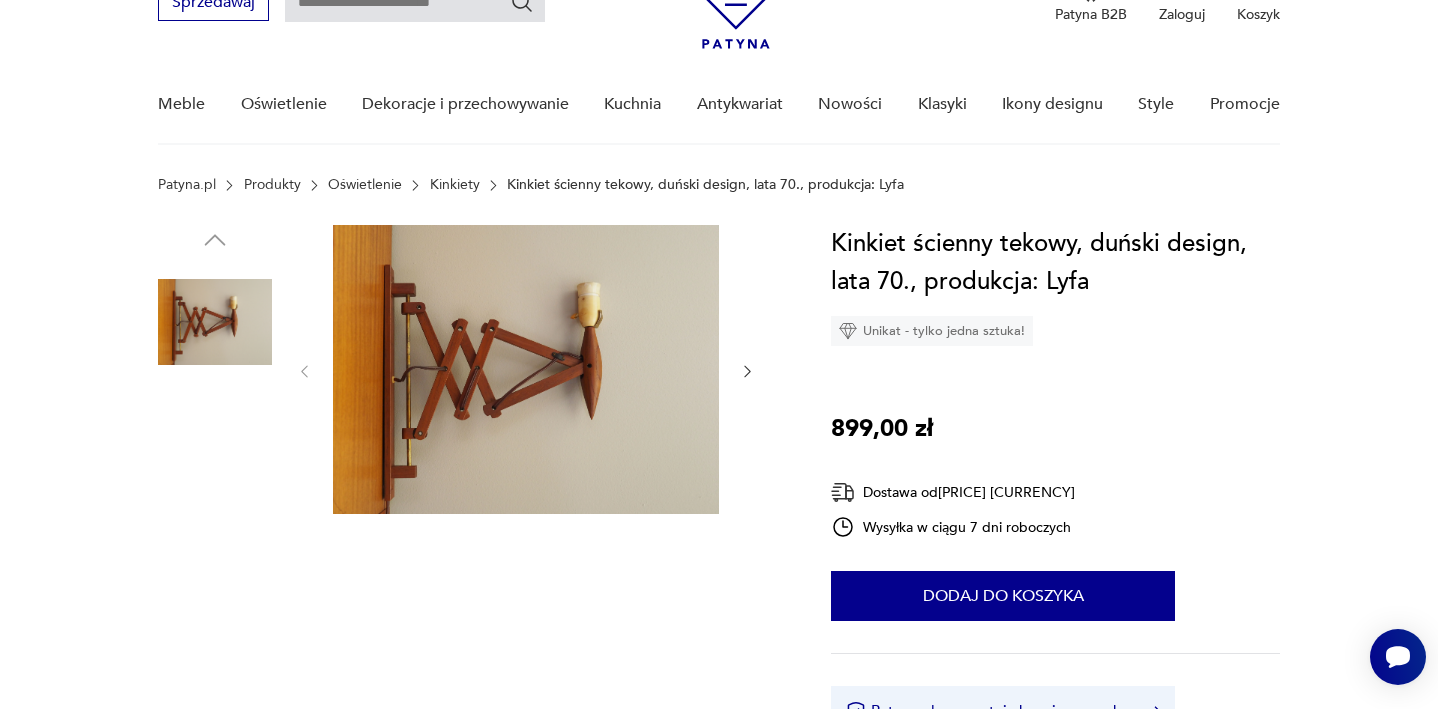 scroll, scrollTop: 118, scrollLeft: 0, axis: vertical 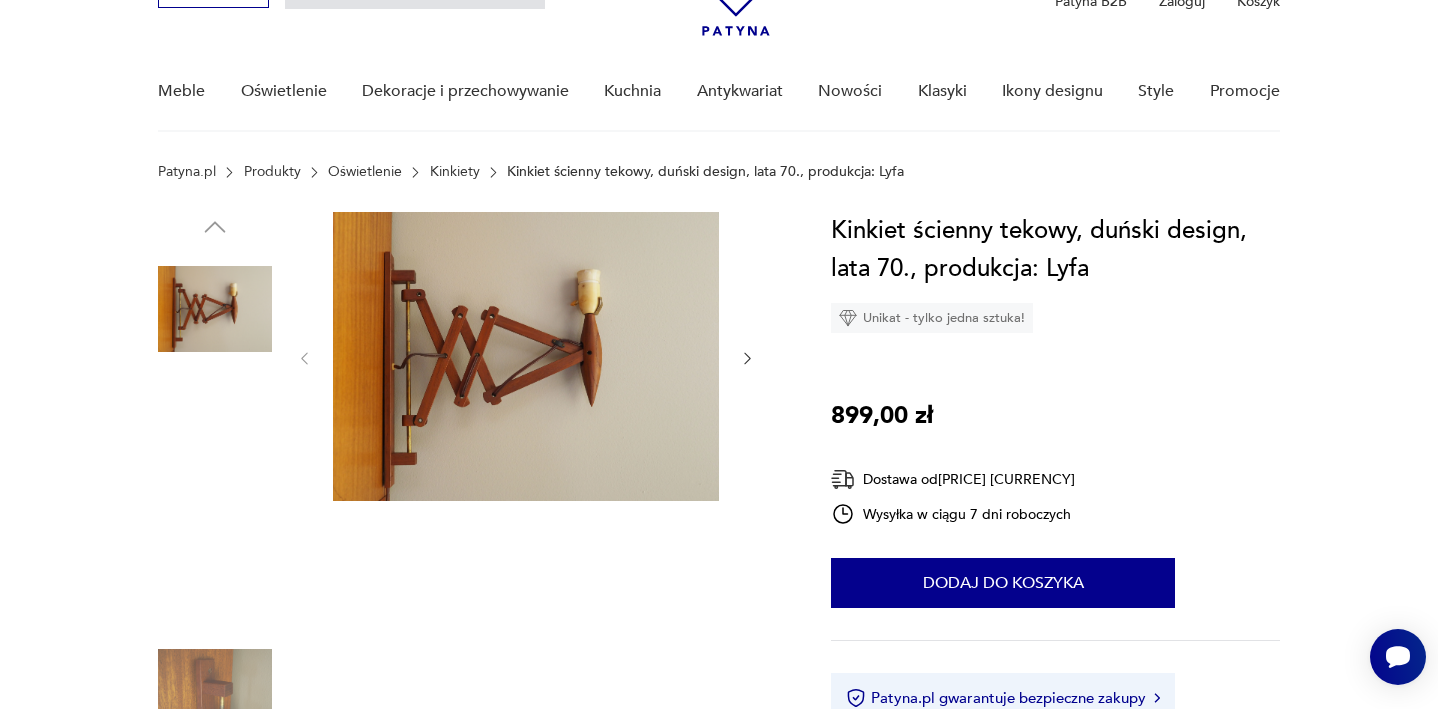 click at bounding box center [526, 356] 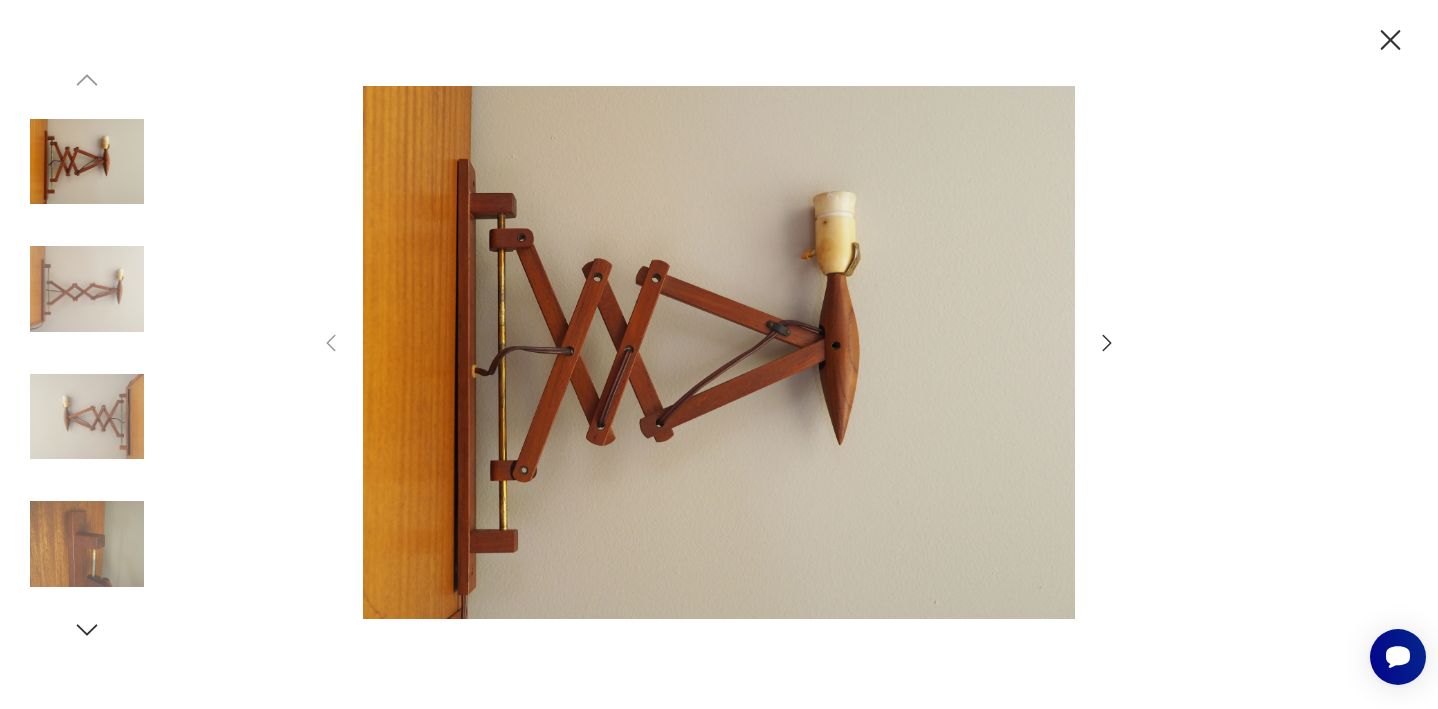 click at bounding box center (719, 352) 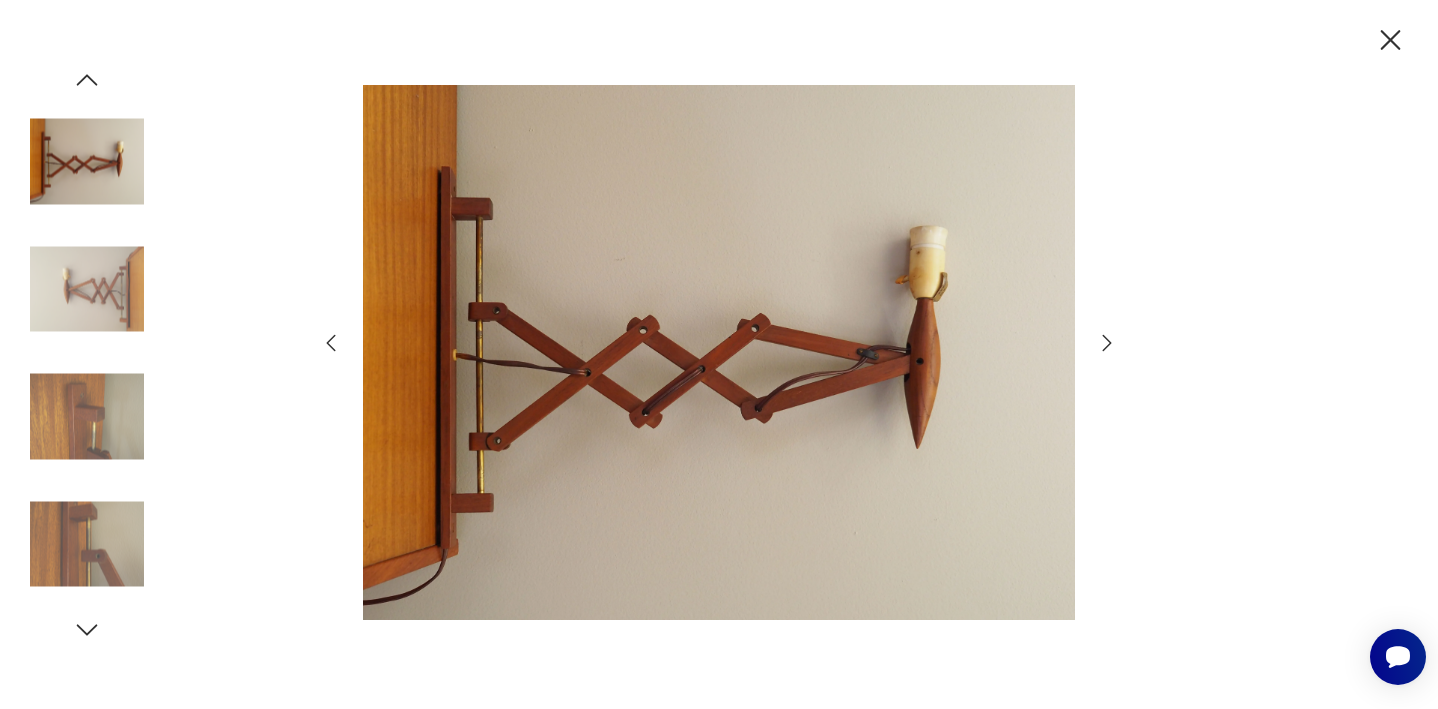 click at bounding box center [719, 354] 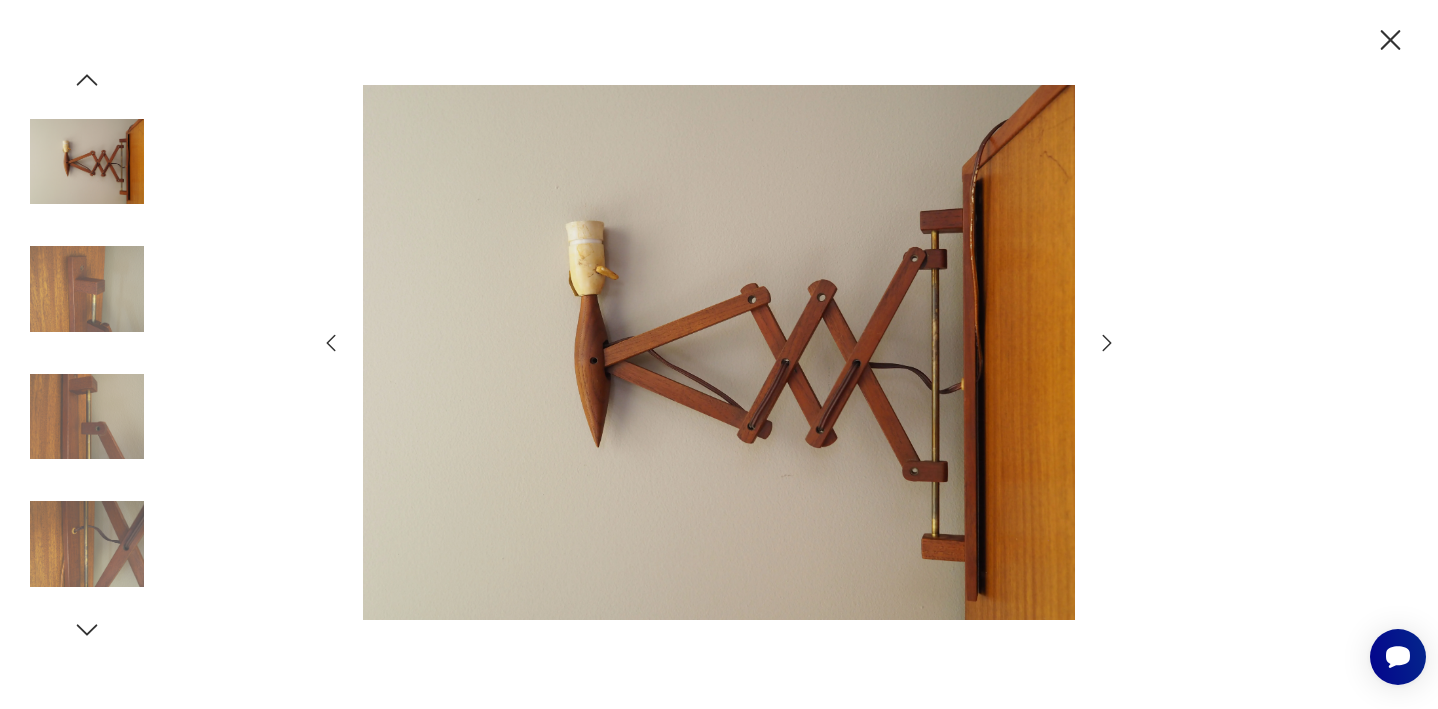 click at bounding box center [1107, 343] 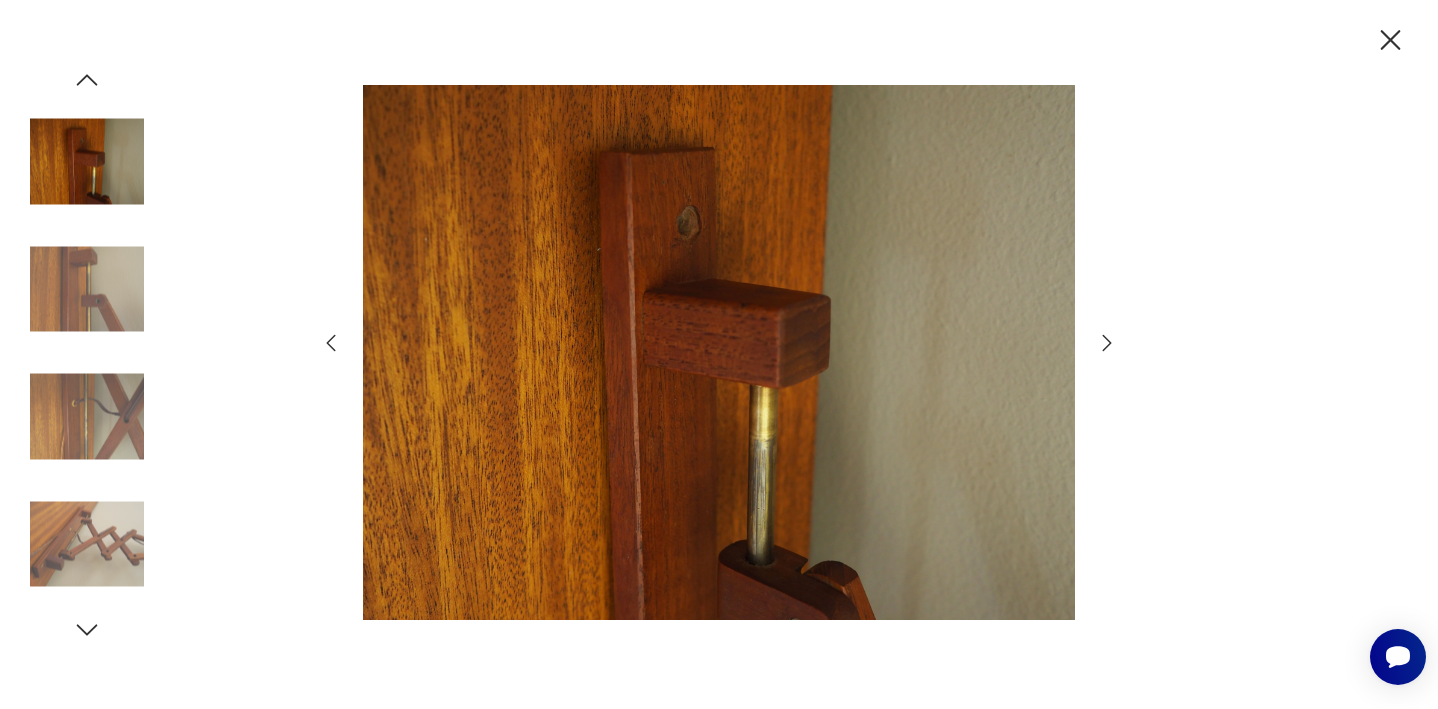 click at bounding box center [1107, 343] 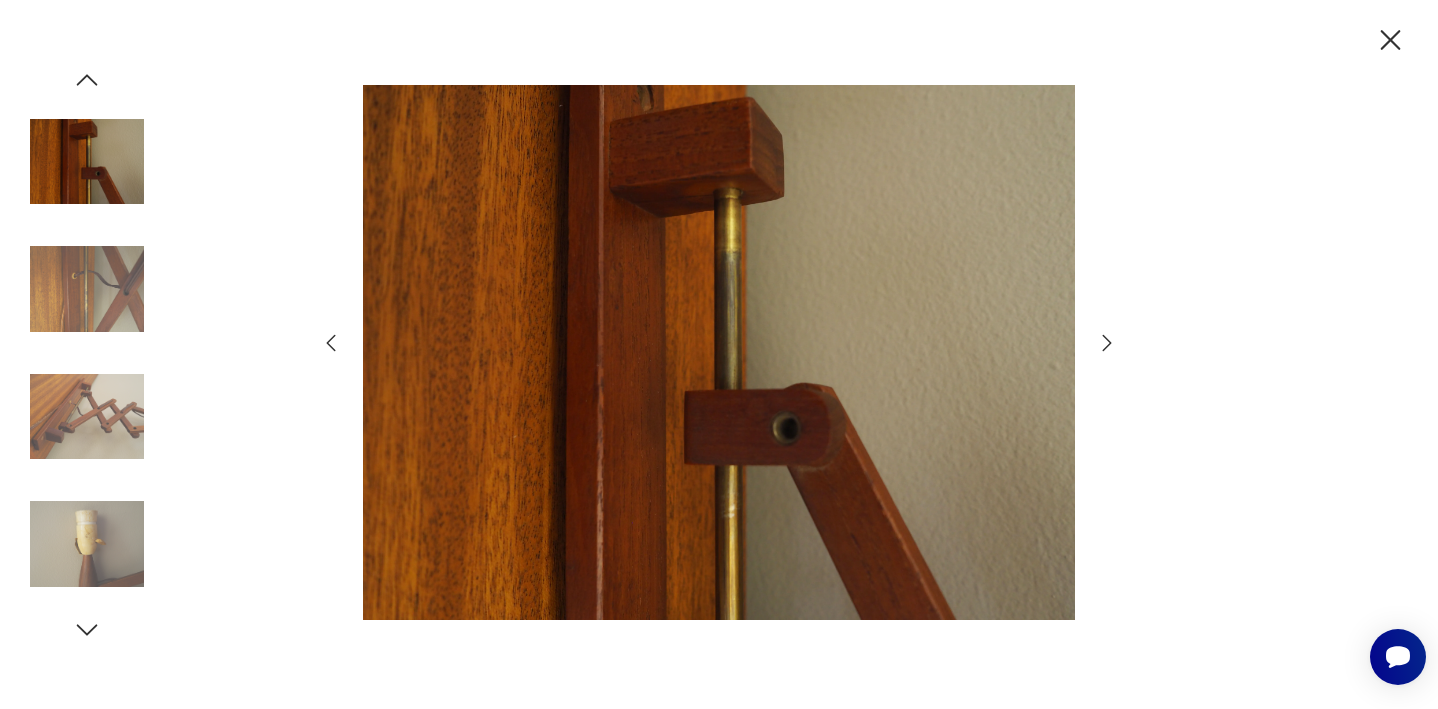 click at bounding box center (1107, 343) 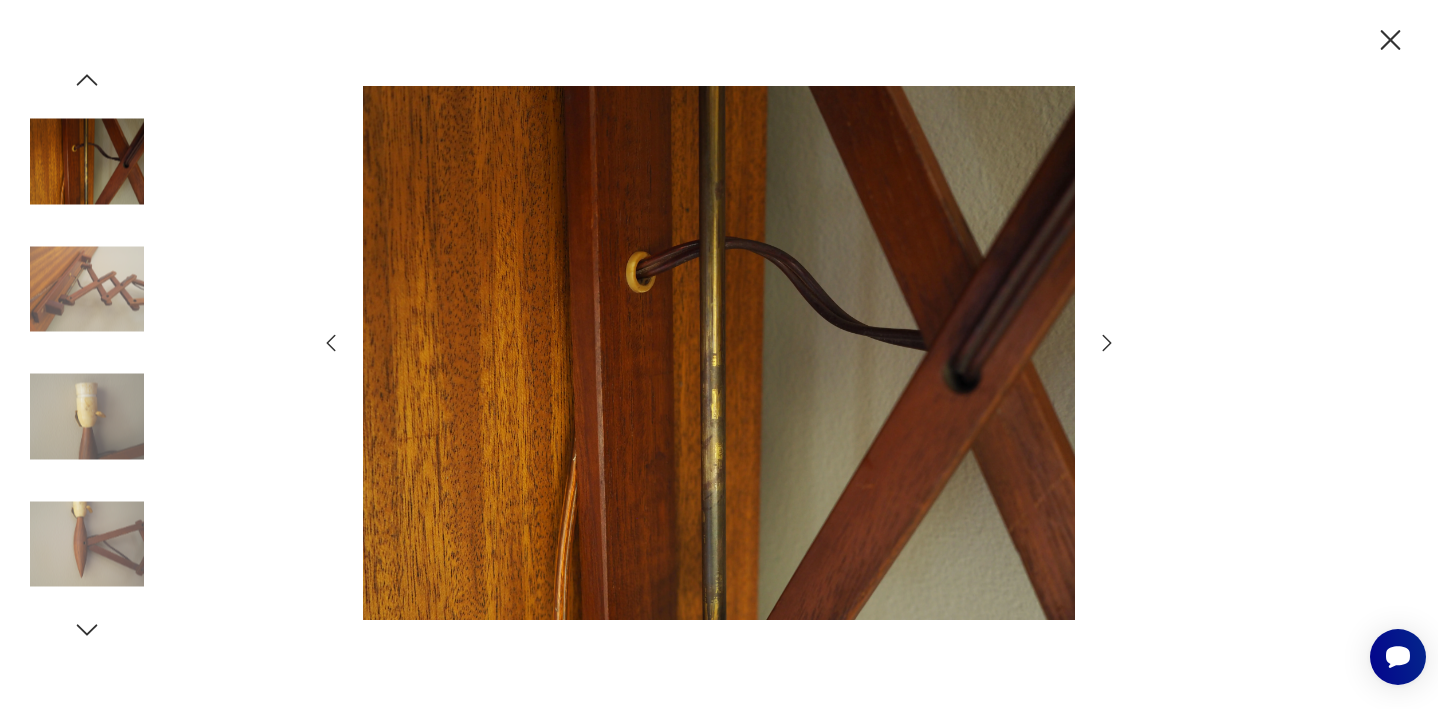 click at bounding box center (1107, 343) 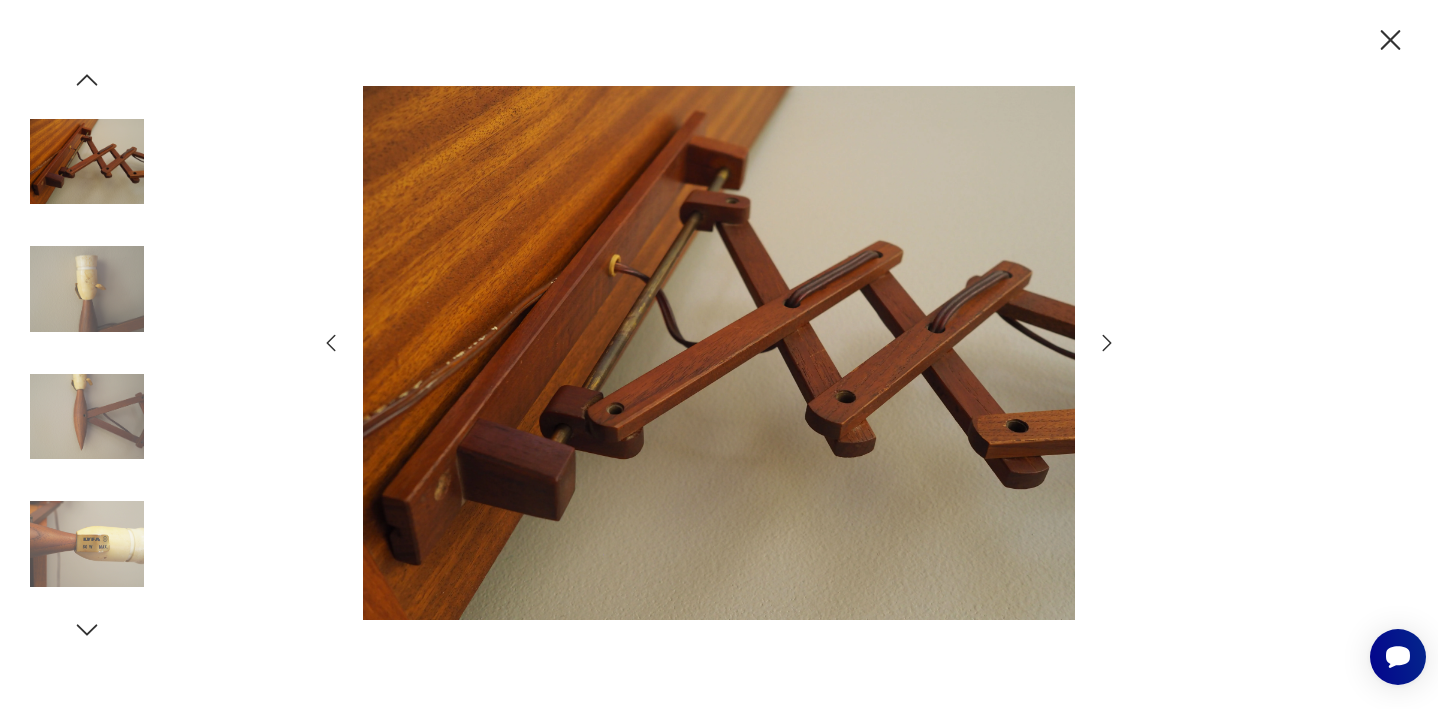 click at bounding box center [719, 354] 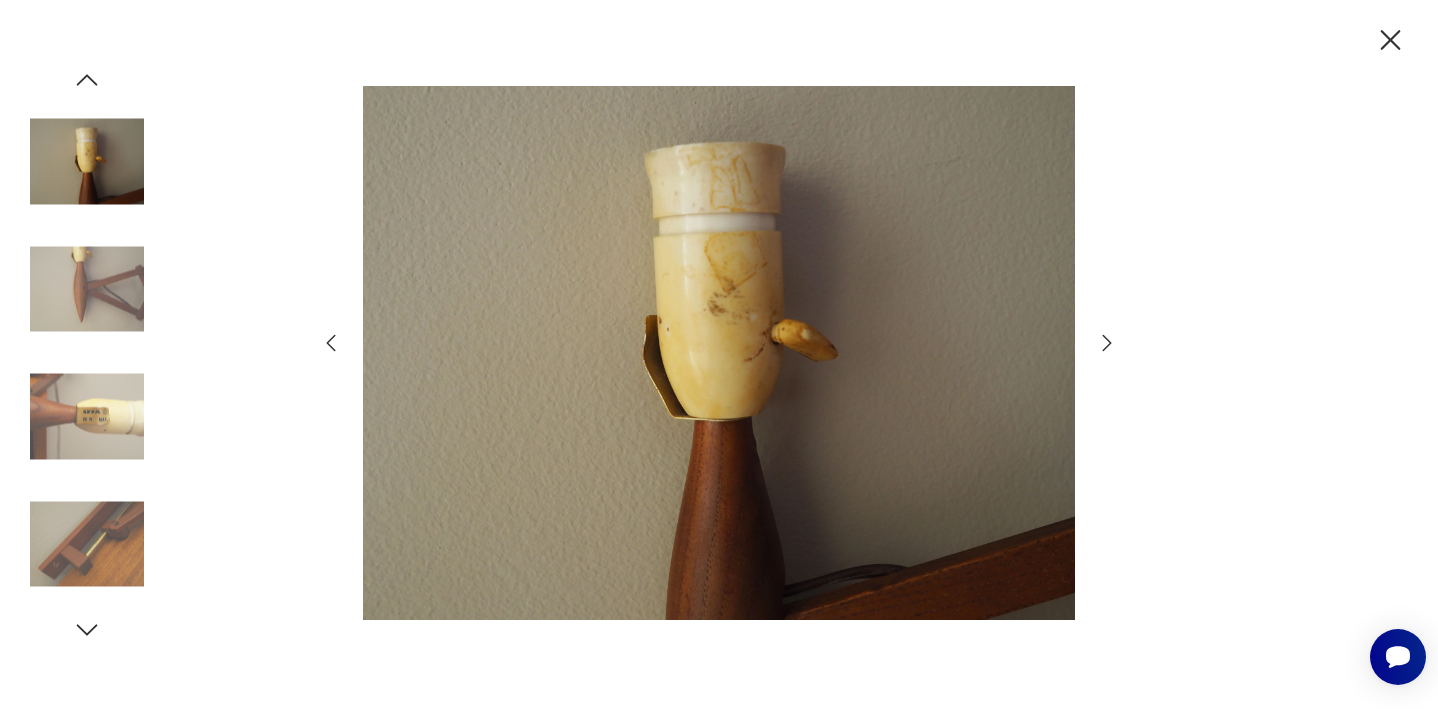 click at bounding box center [1107, 343] 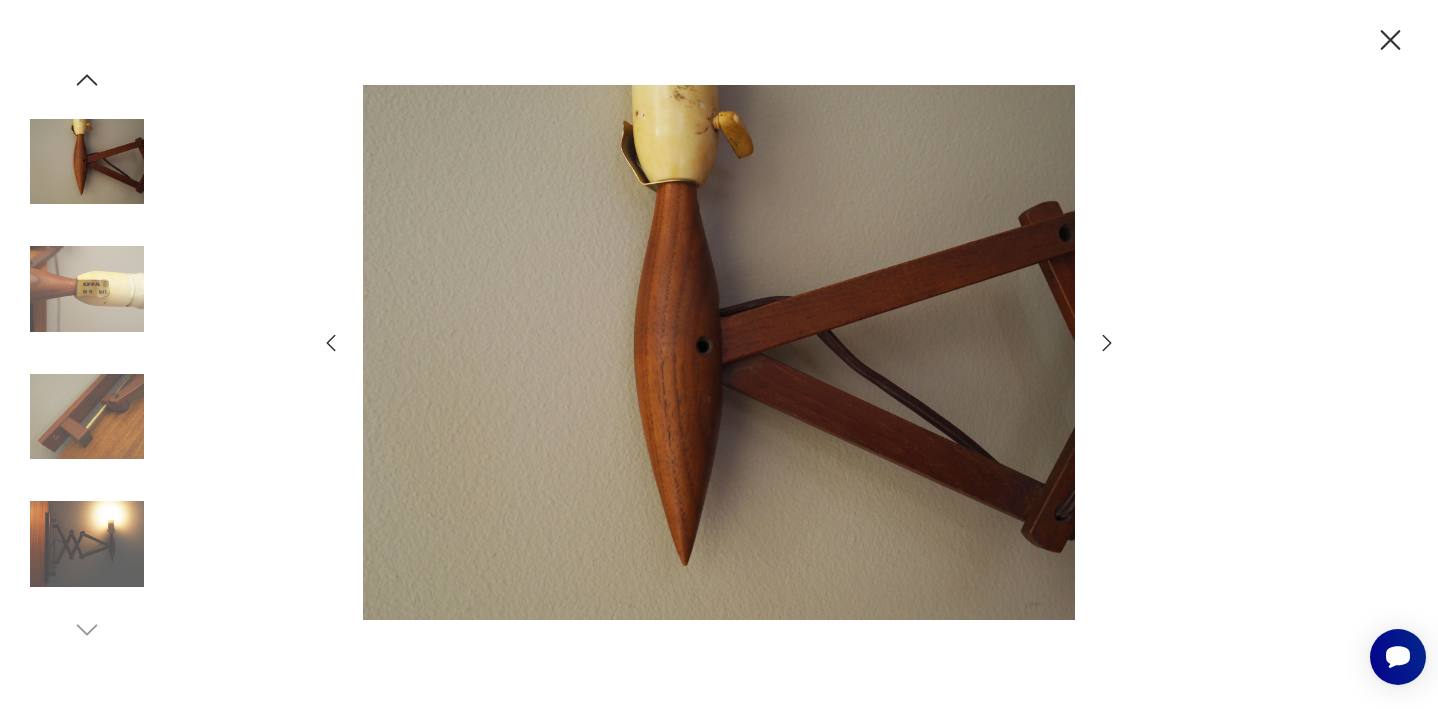 scroll, scrollTop: 923, scrollLeft: 0, axis: vertical 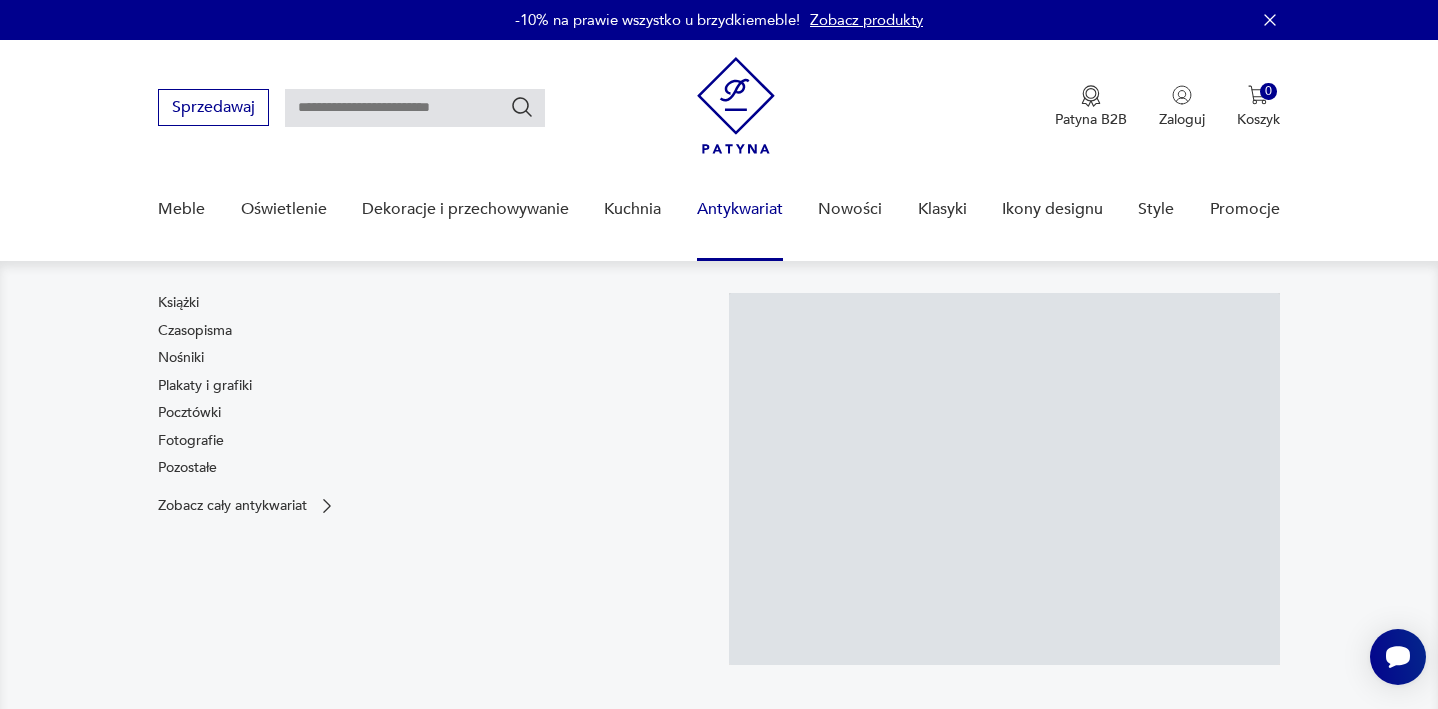 click on "Antykwariat" at bounding box center (740, 209) 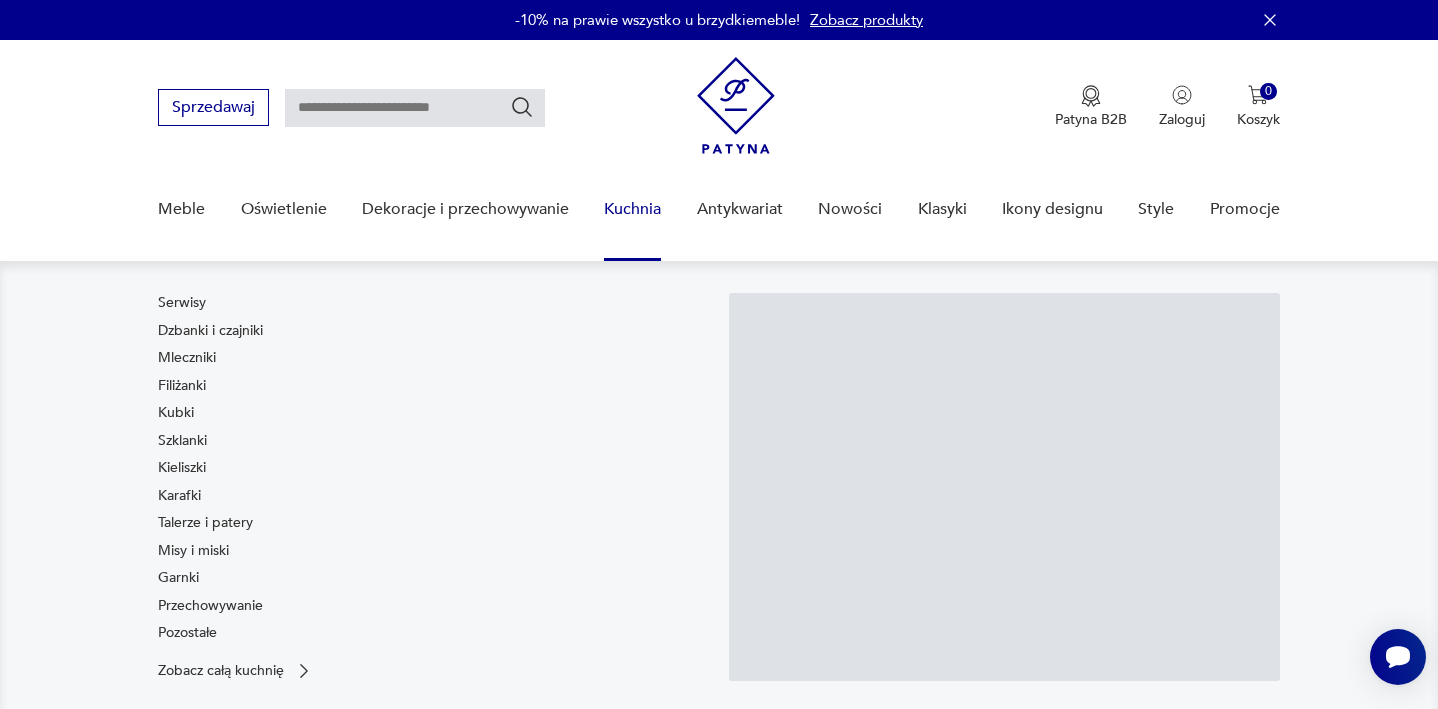 scroll, scrollTop: 0, scrollLeft: 0, axis: both 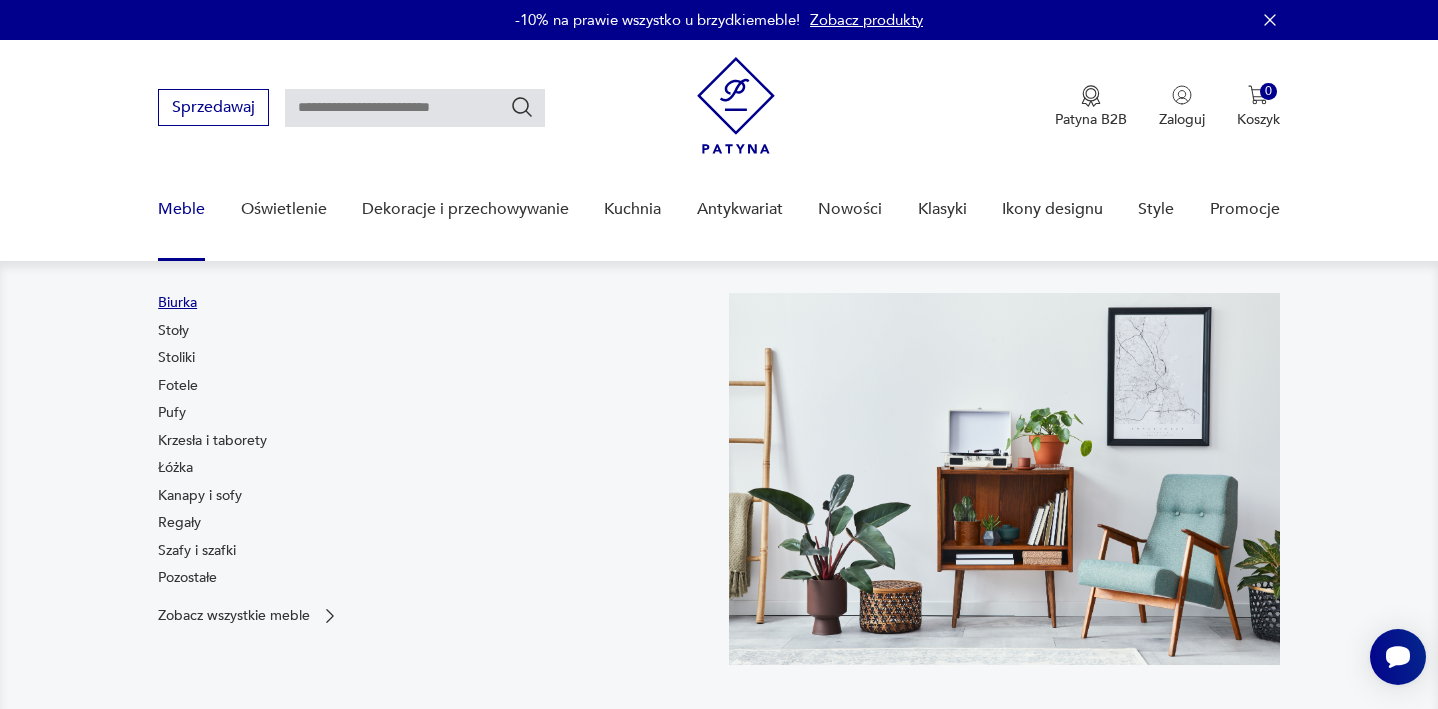 click on "Biurka" at bounding box center [177, 303] 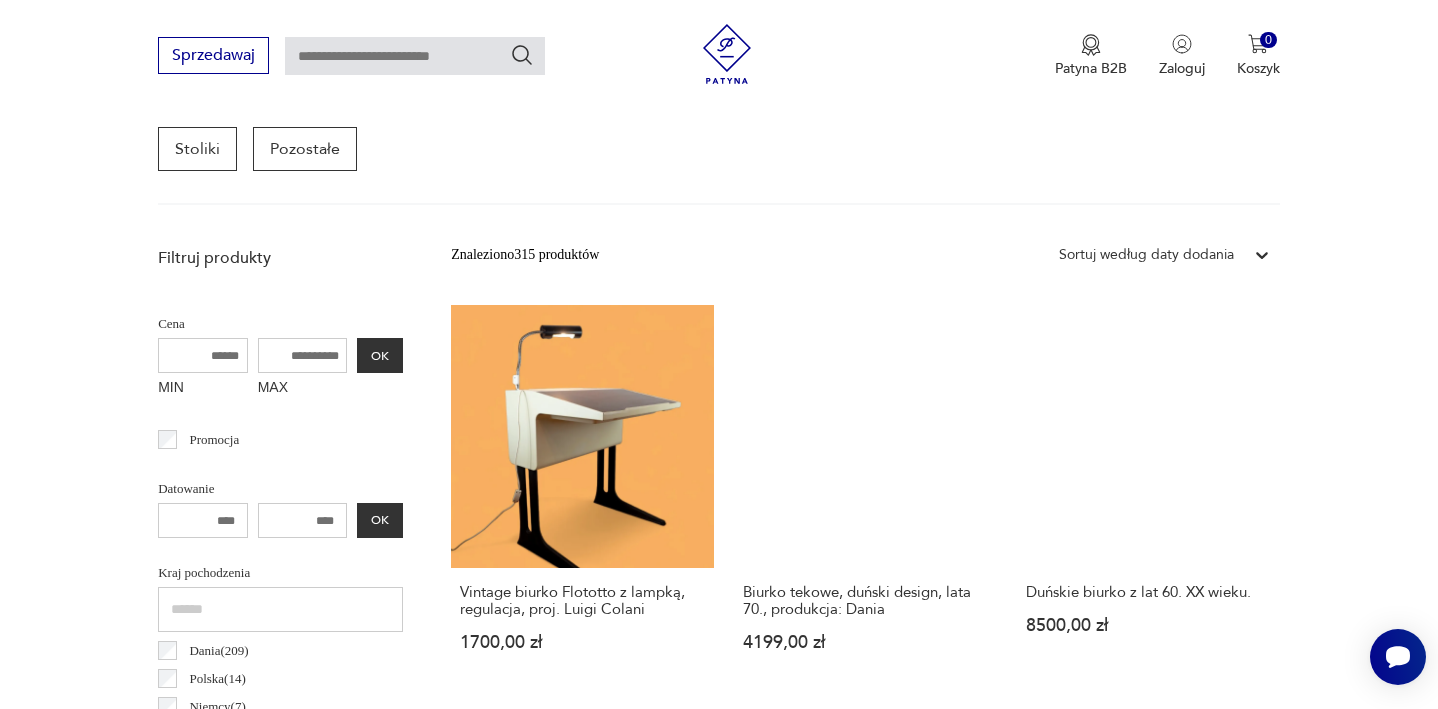 scroll, scrollTop: 593, scrollLeft: 0, axis: vertical 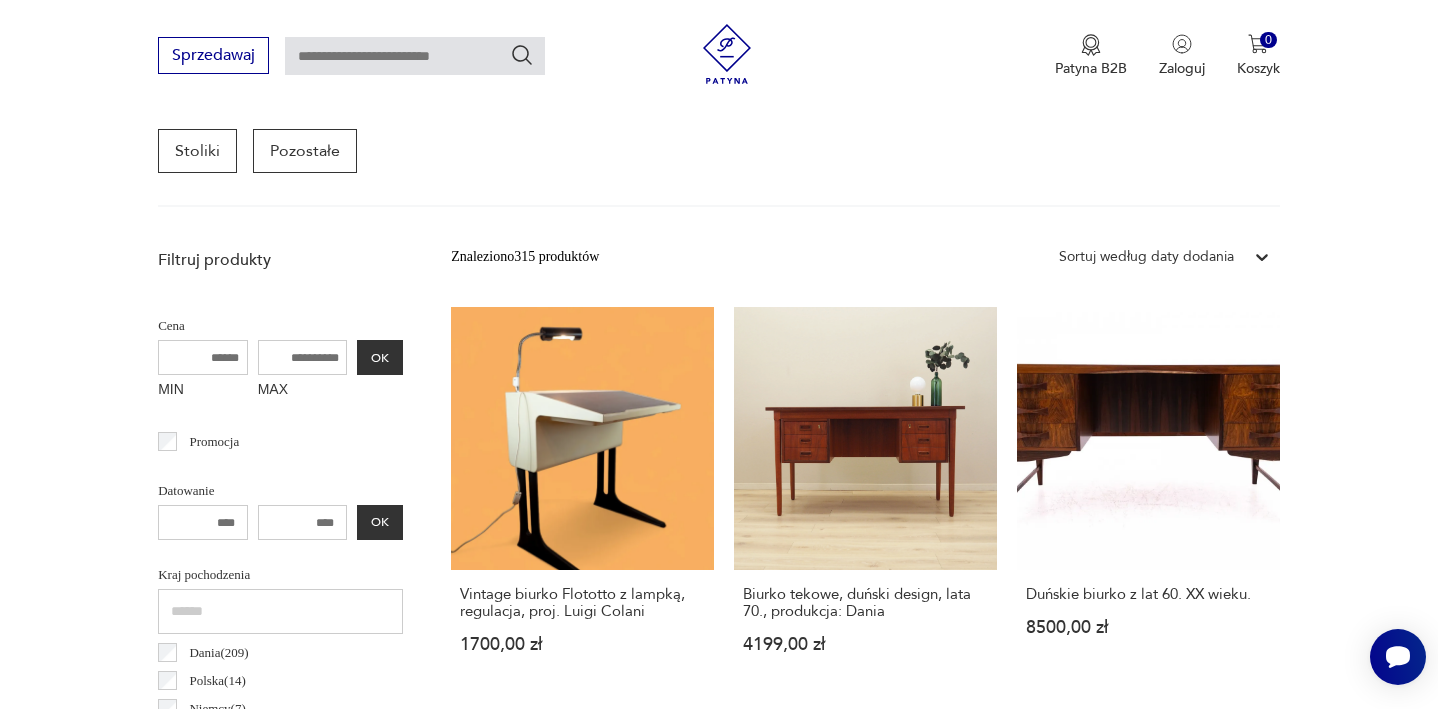 click on "MAX" at bounding box center [303, 357] 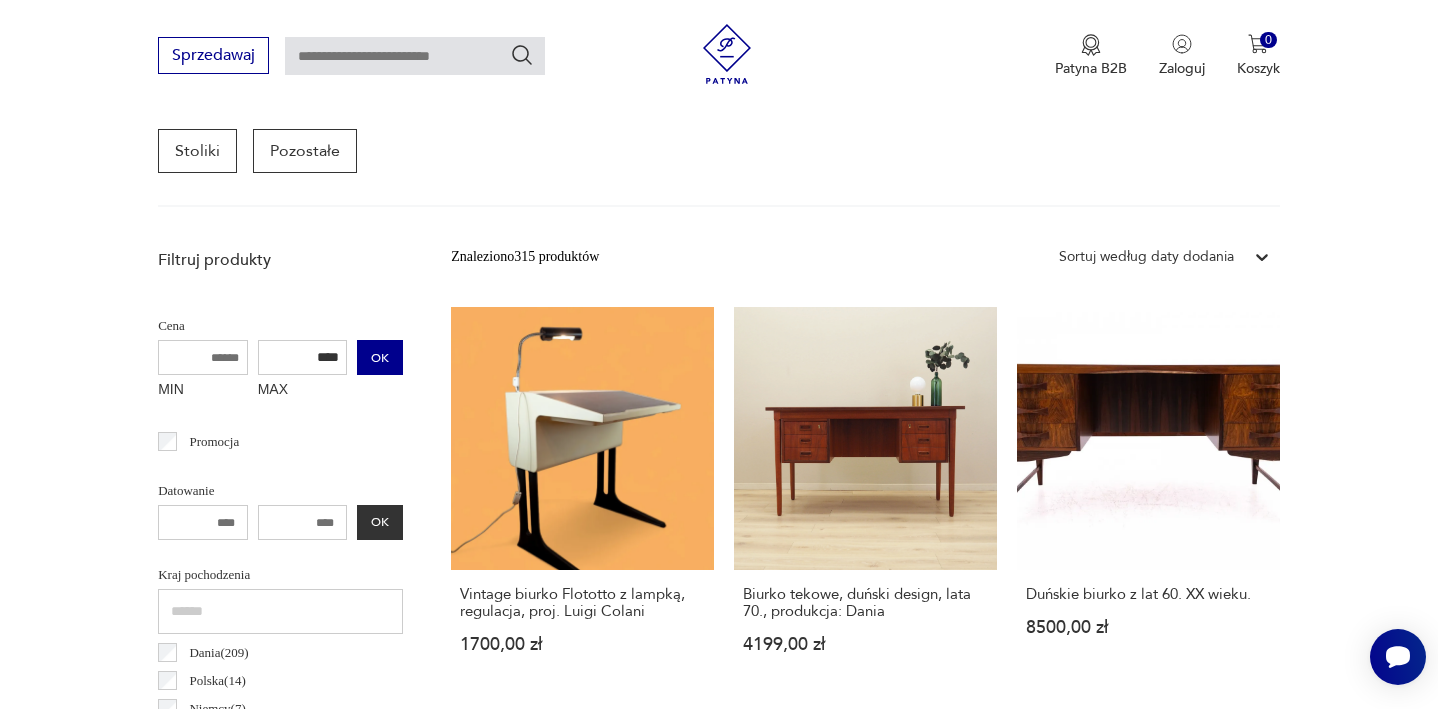 type on "****" 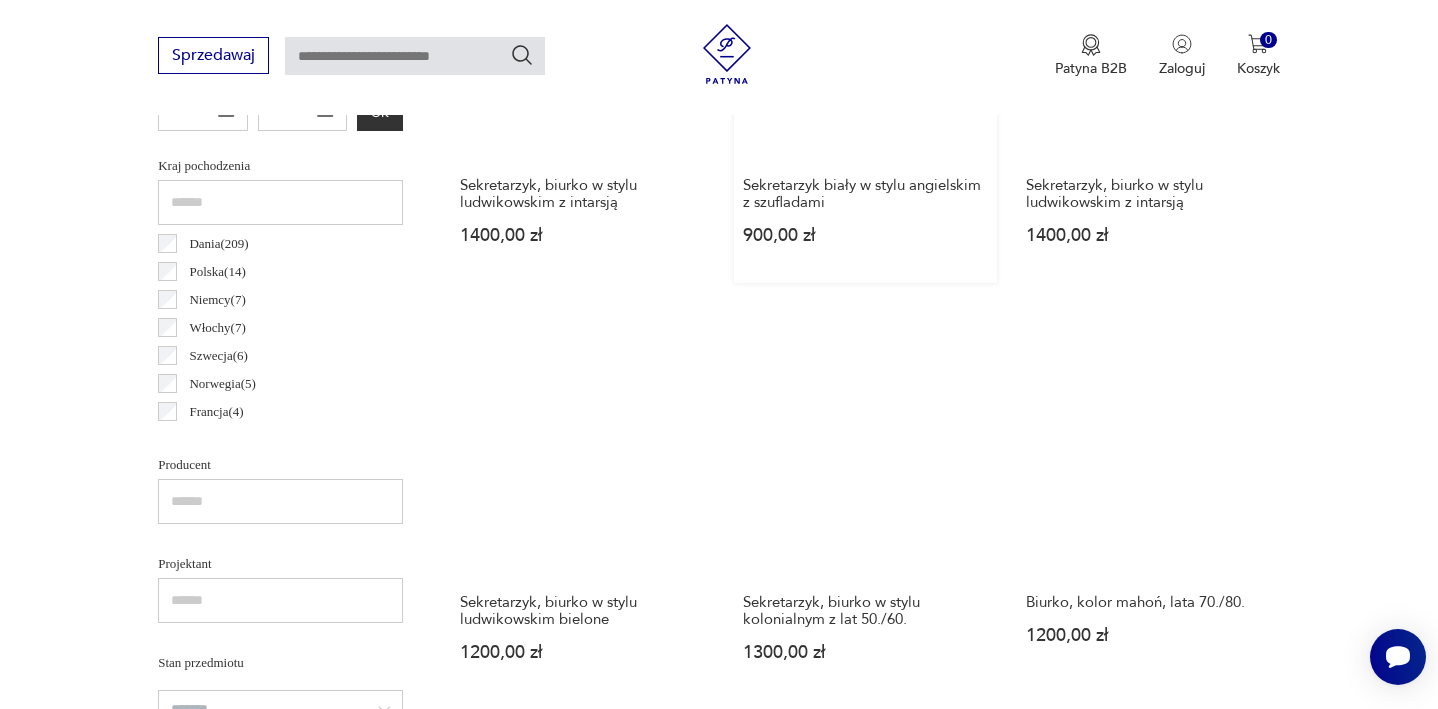 scroll, scrollTop: 1046, scrollLeft: 0, axis: vertical 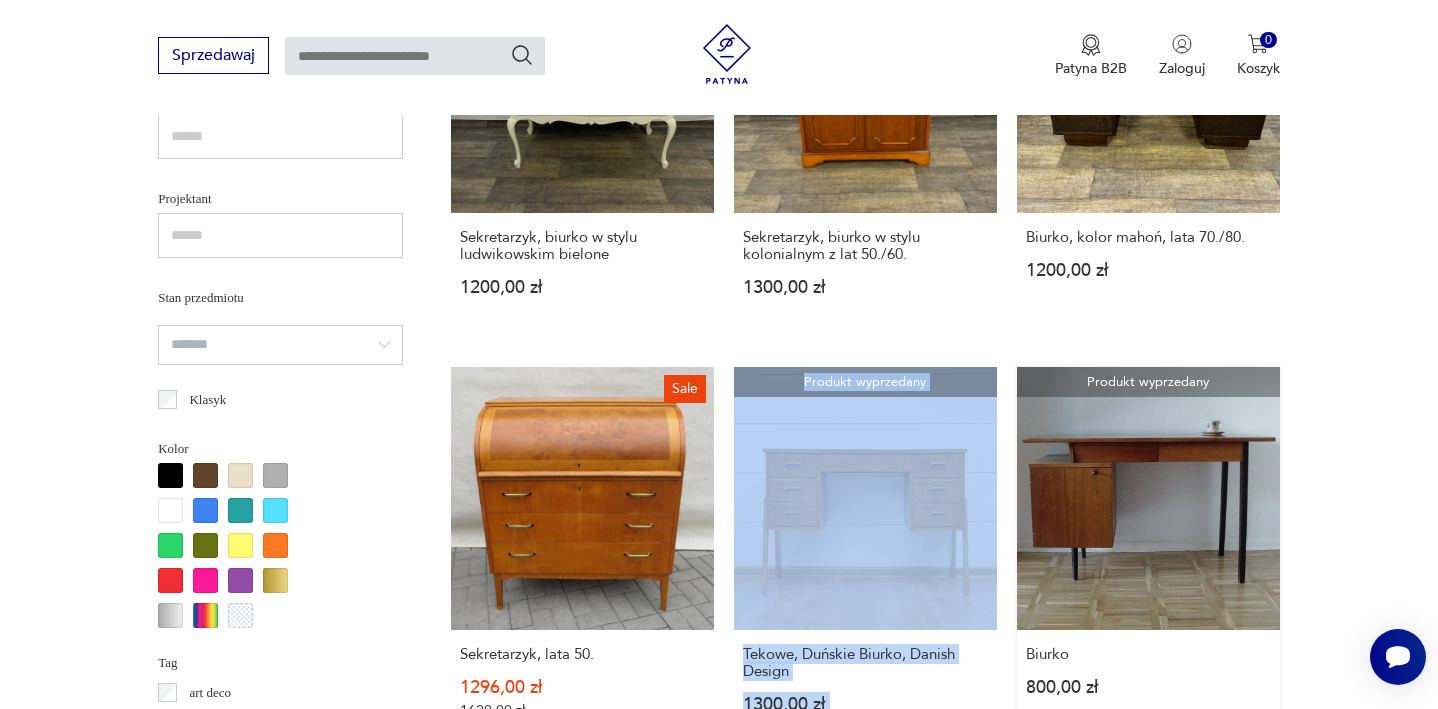 click on "Produkt wyprzedany Biurko 800,00 zł" at bounding box center (1148, 562) 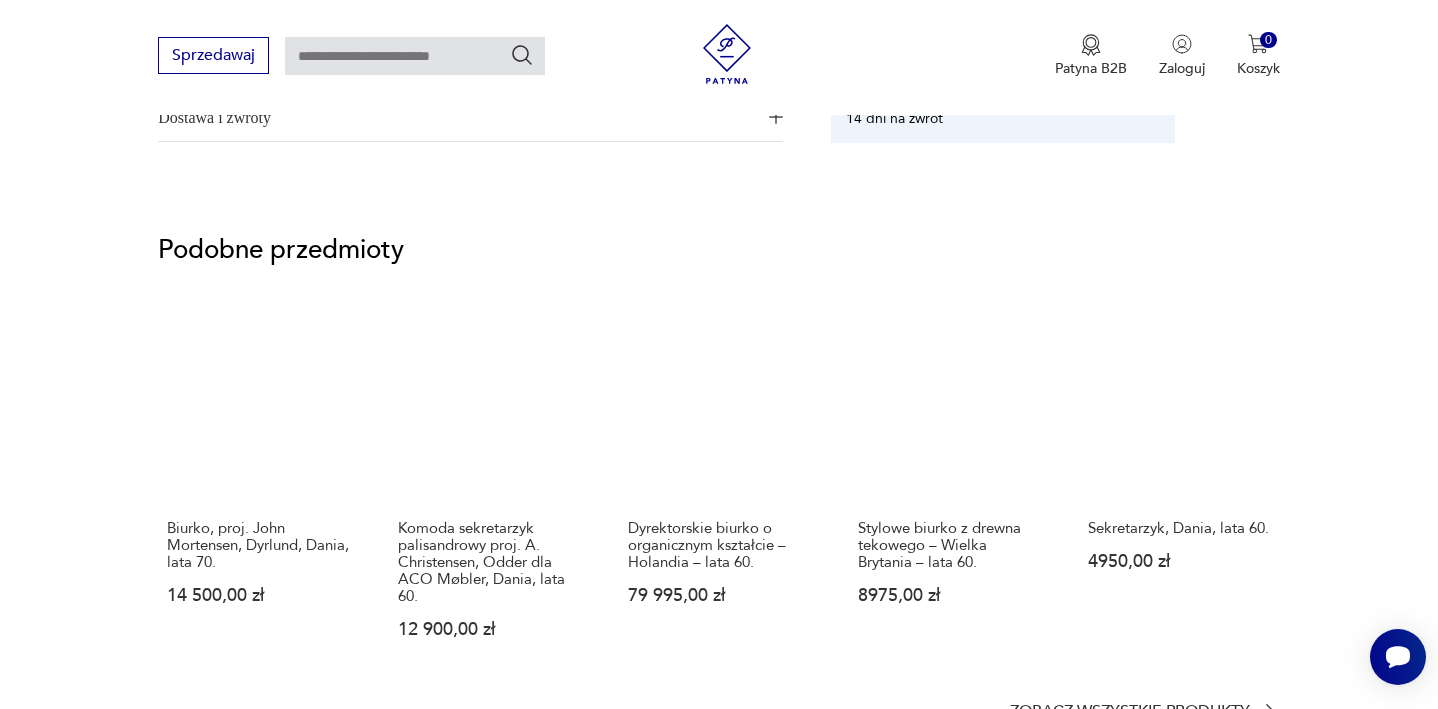 scroll, scrollTop: 1352, scrollLeft: 0, axis: vertical 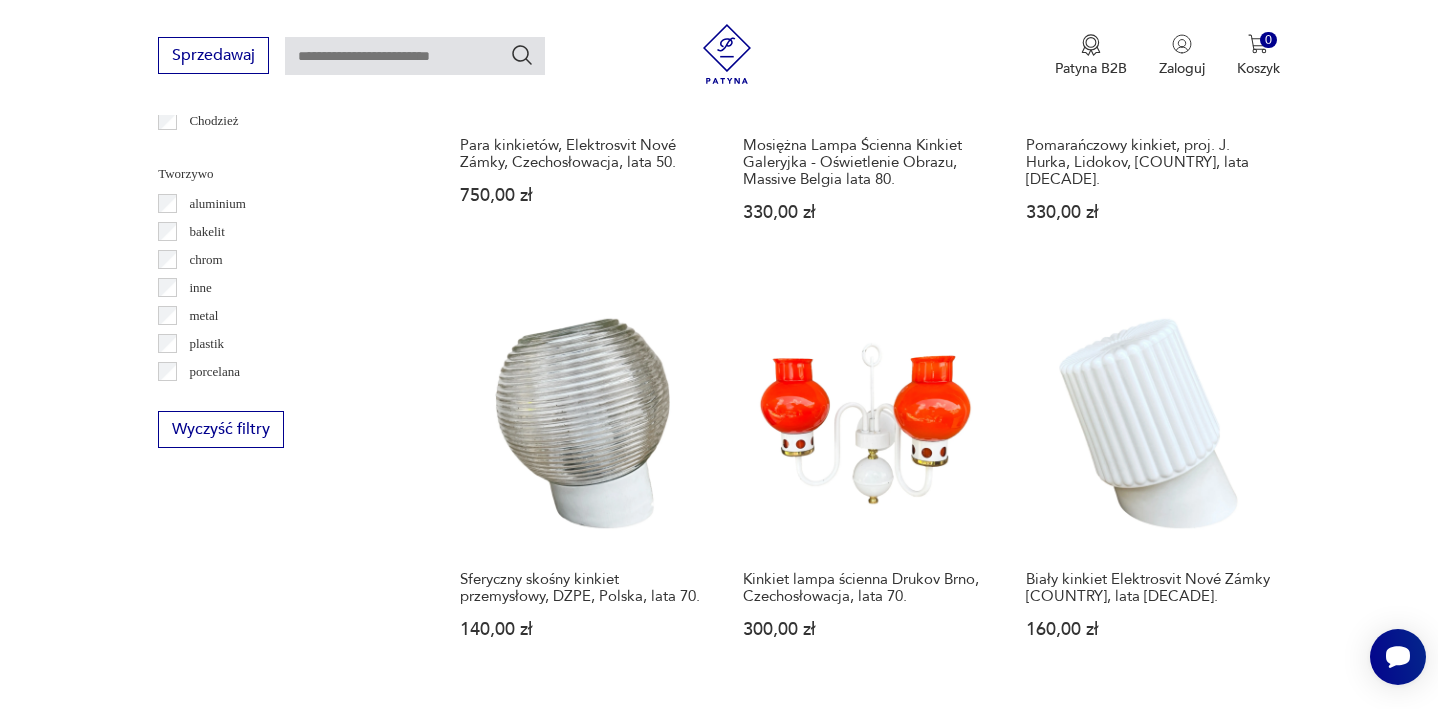 click on "2" at bounding box center [864, 1615] 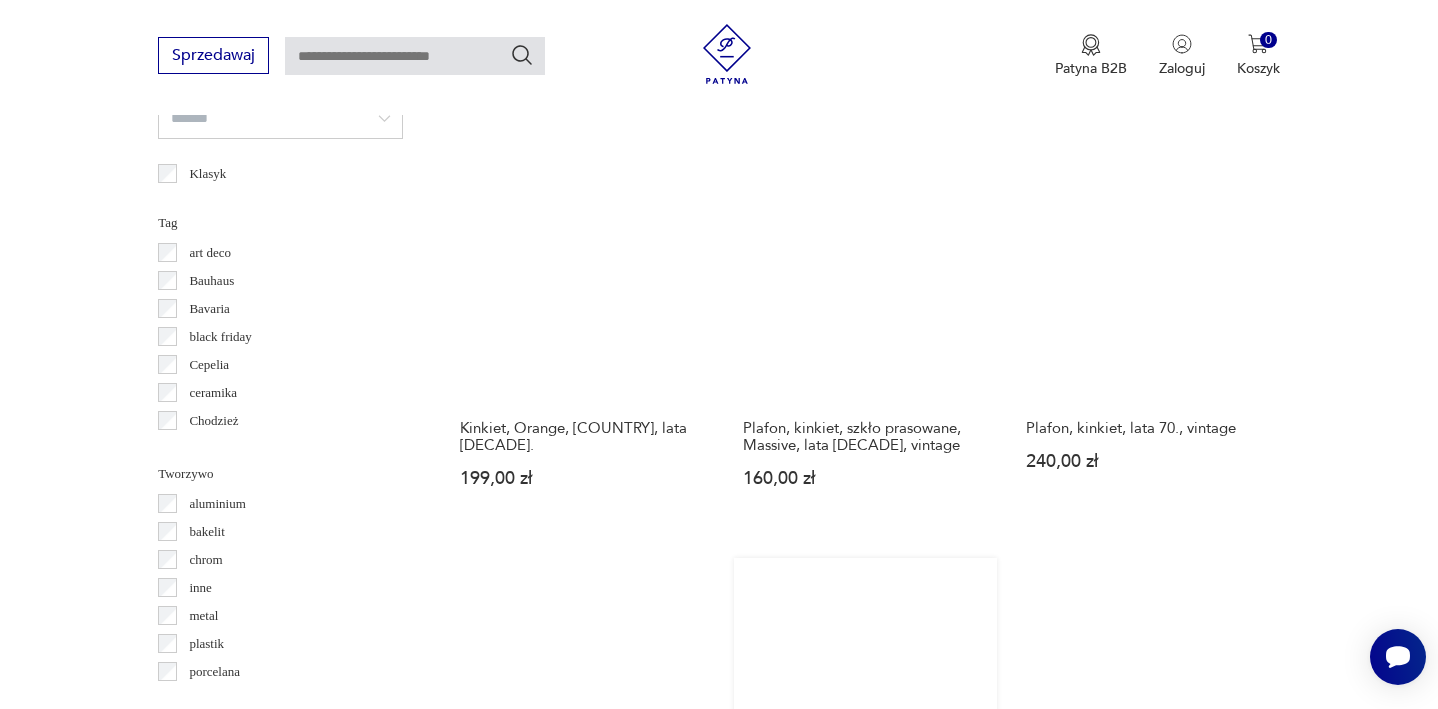 scroll, scrollTop: 1775, scrollLeft: 0, axis: vertical 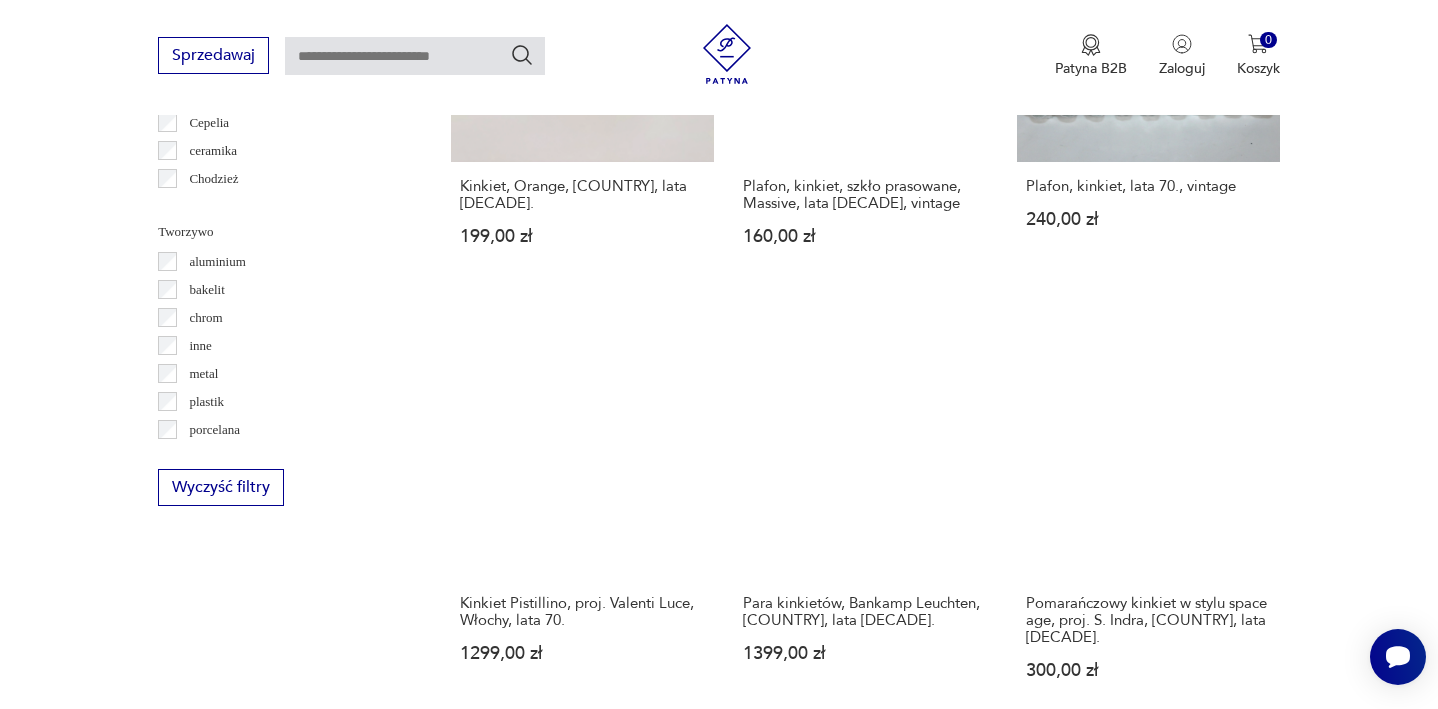 click on "3" at bounding box center [910, 1656] 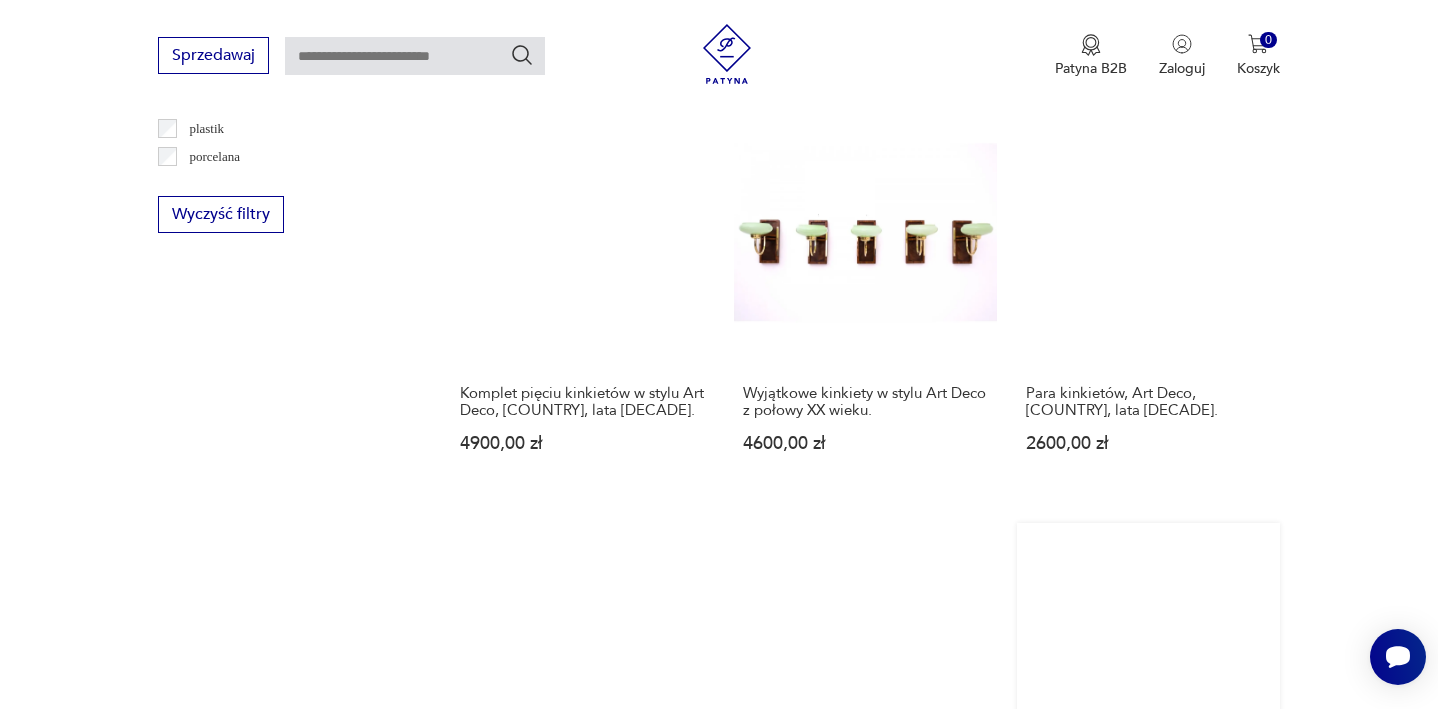 scroll, scrollTop: 2085, scrollLeft: 0, axis: vertical 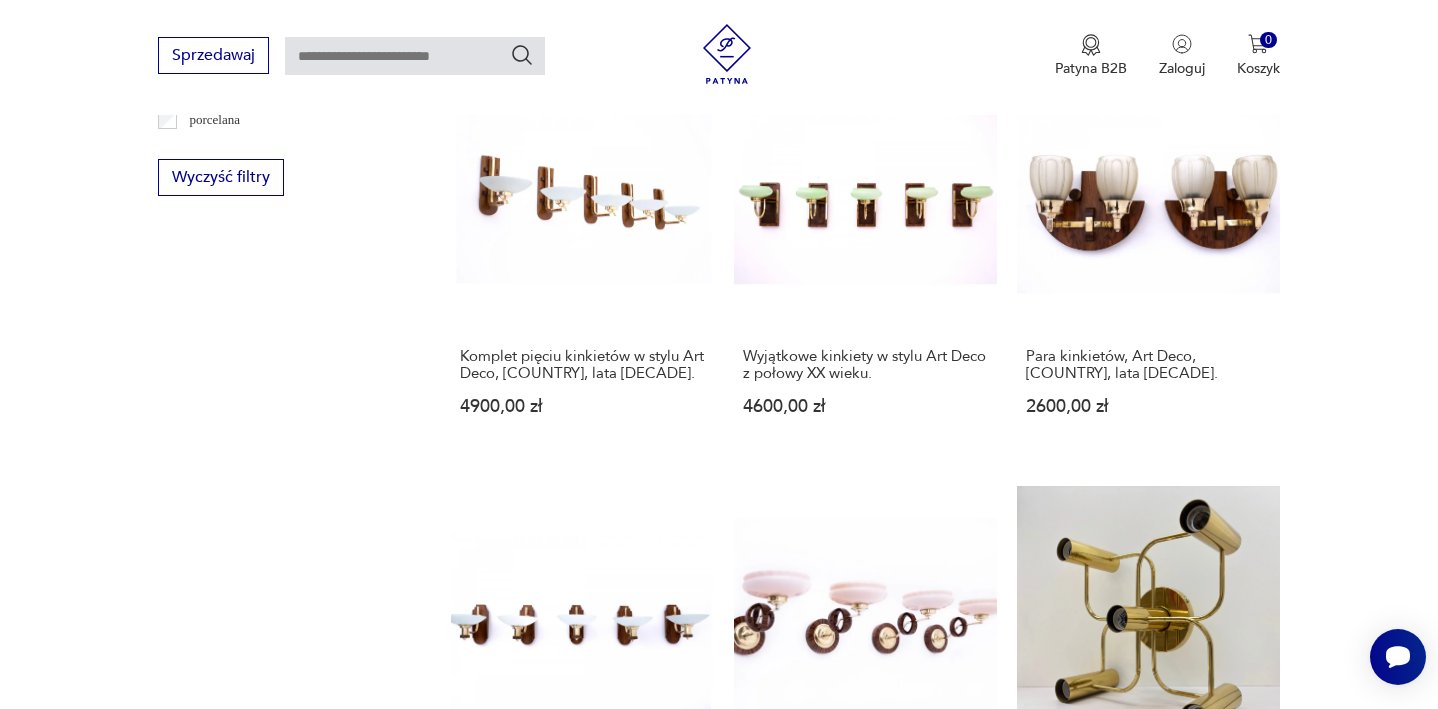 click on "4" at bounding box center (956, 1375) 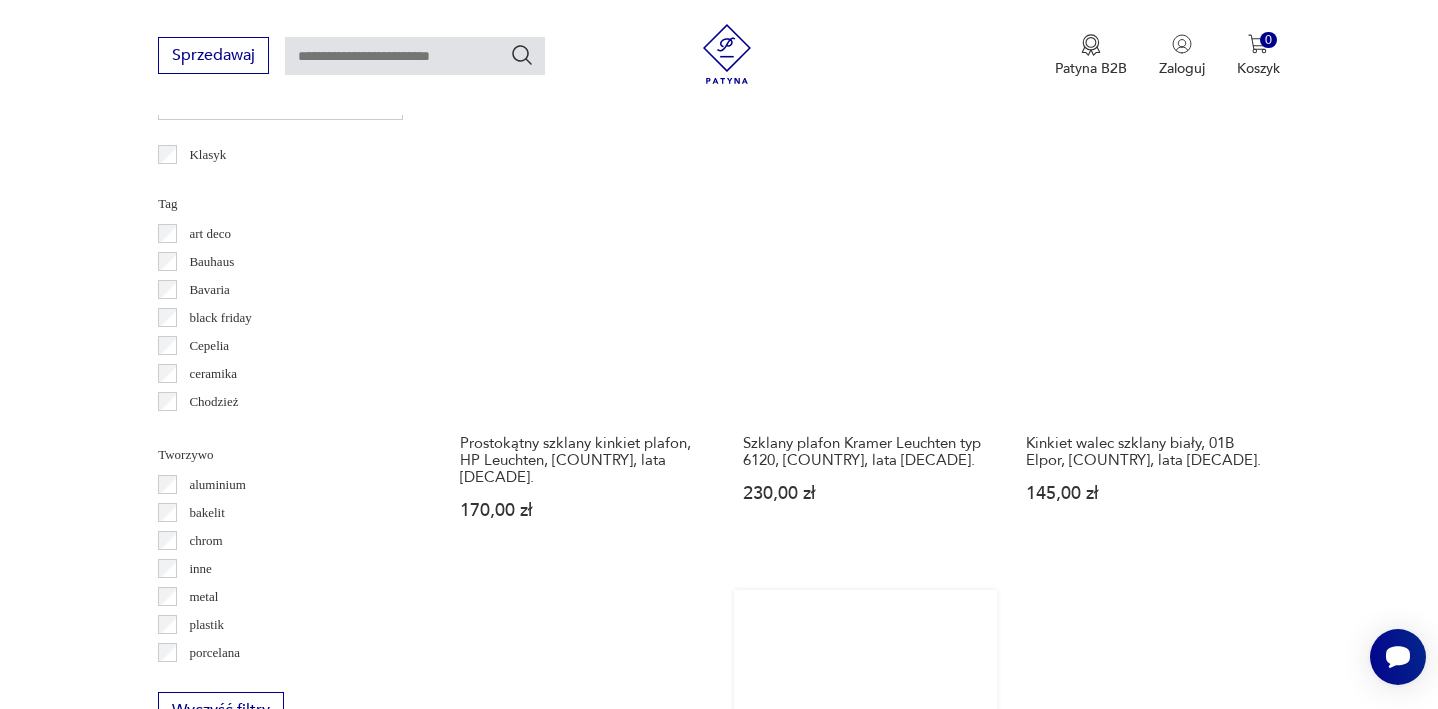 scroll, scrollTop: 1801, scrollLeft: 0, axis: vertical 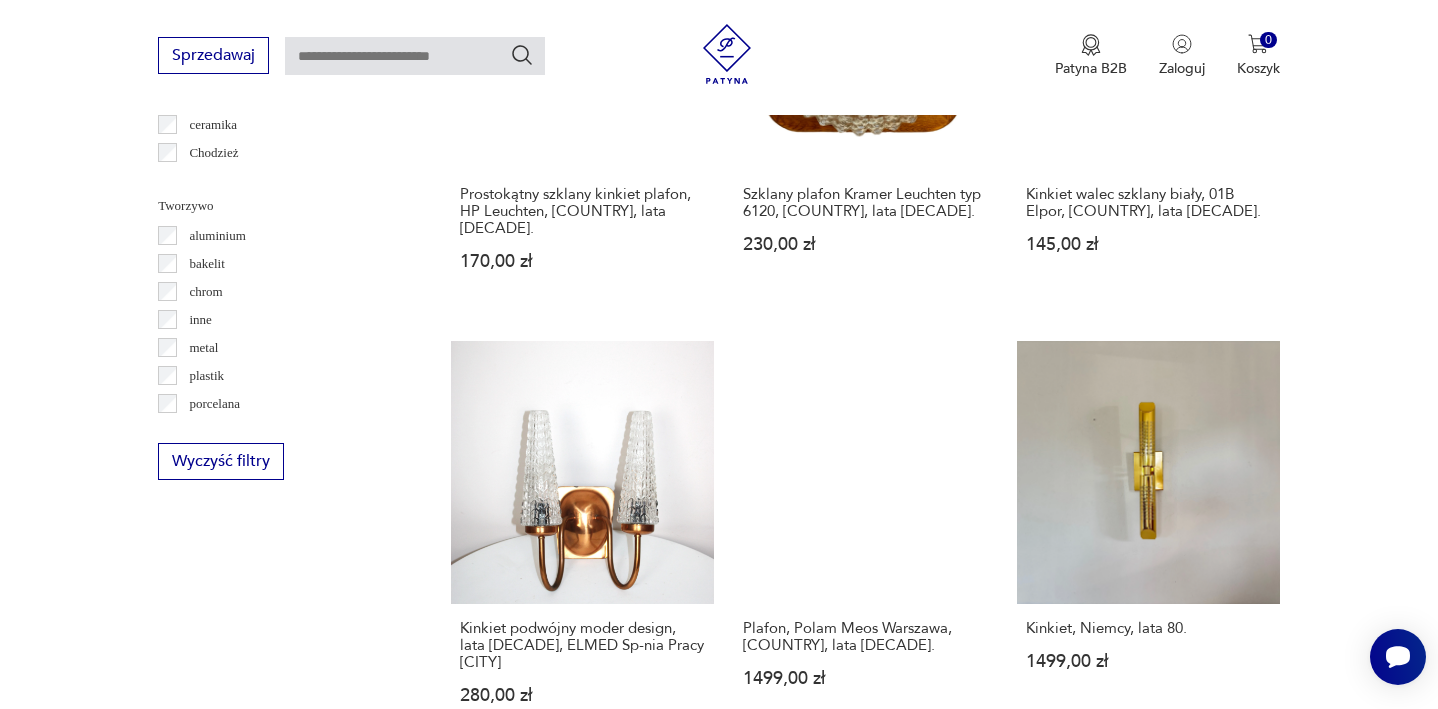 click on "5" at bounding box center (1002, 1704) 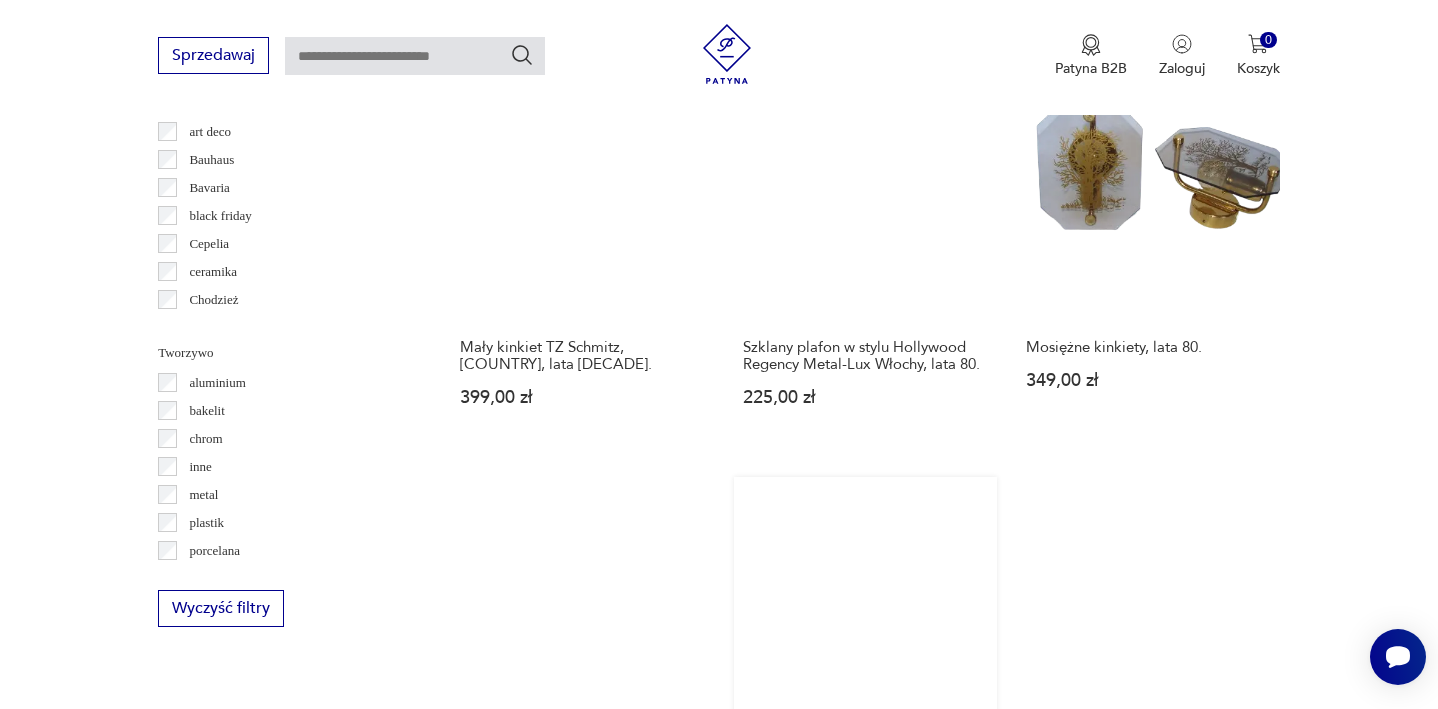 scroll, scrollTop: 1789, scrollLeft: 0, axis: vertical 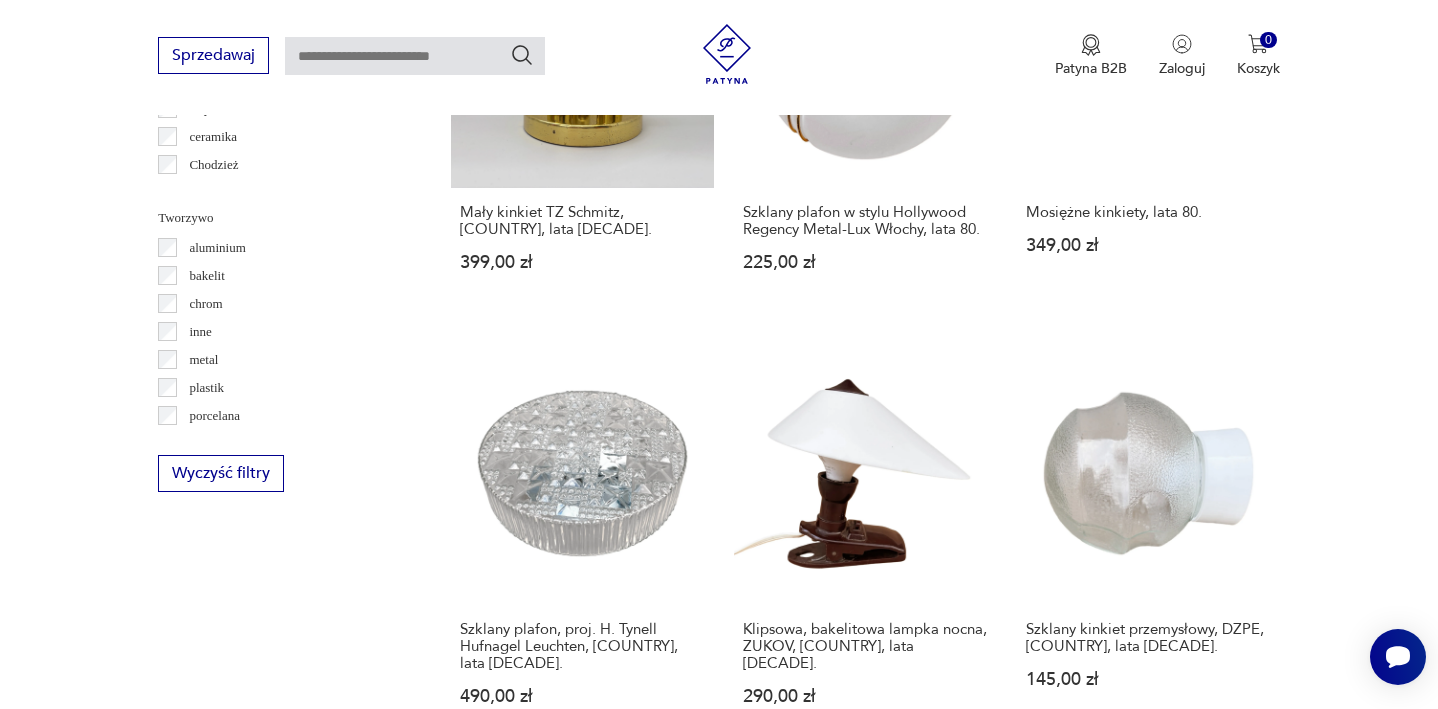click on "6" at bounding box center [1048, 1682] 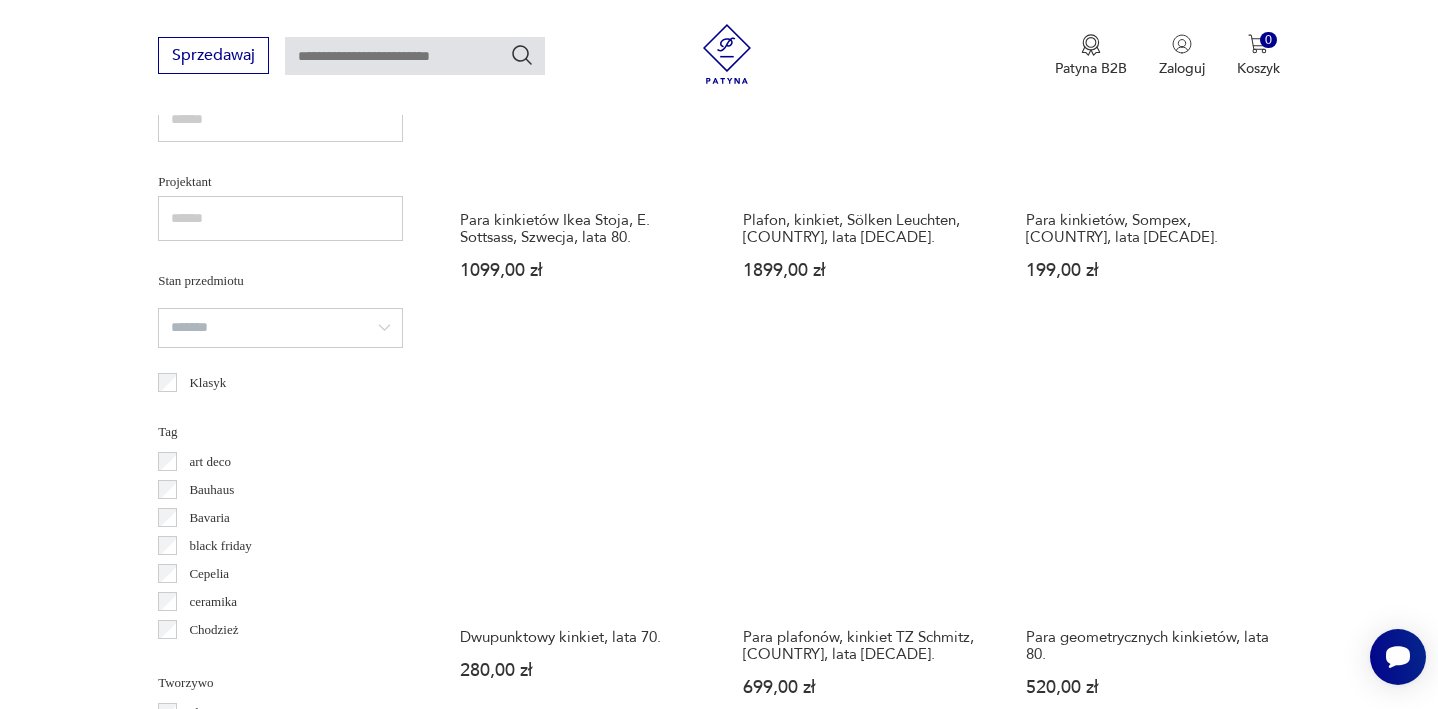 scroll, scrollTop: 1689, scrollLeft: 0, axis: vertical 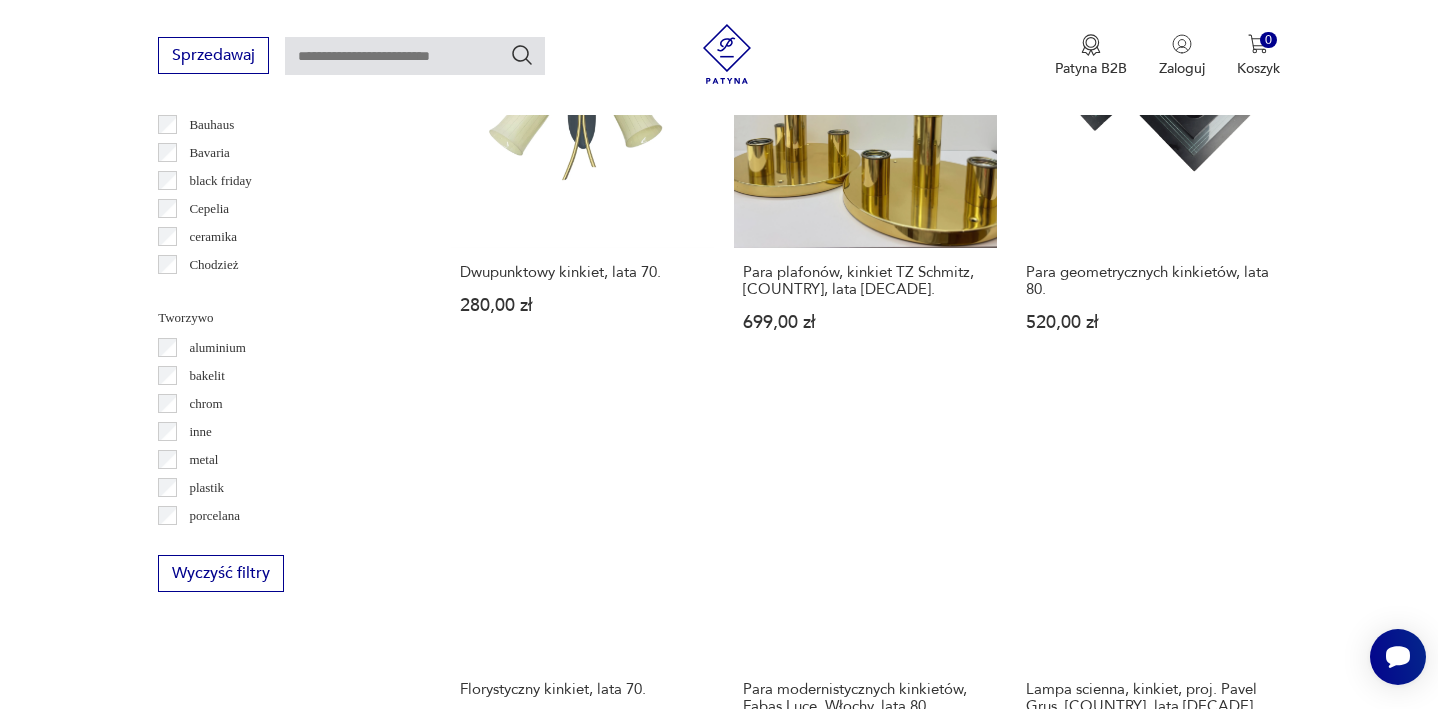 click on "Kinkiet, plafon Staff Leuchten, Niemcy, lata 70." at bounding box center (1148, 1114) 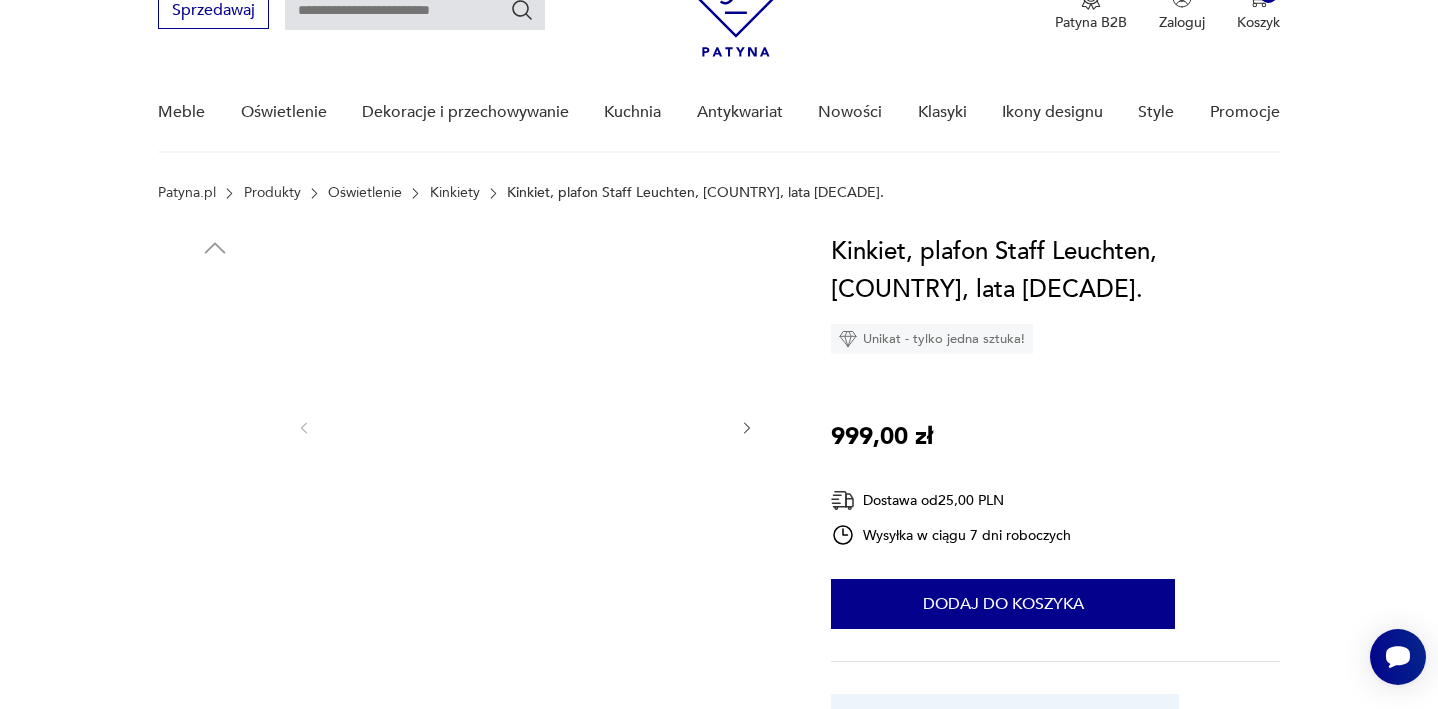 scroll, scrollTop: 96, scrollLeft: 0, axis: vertical 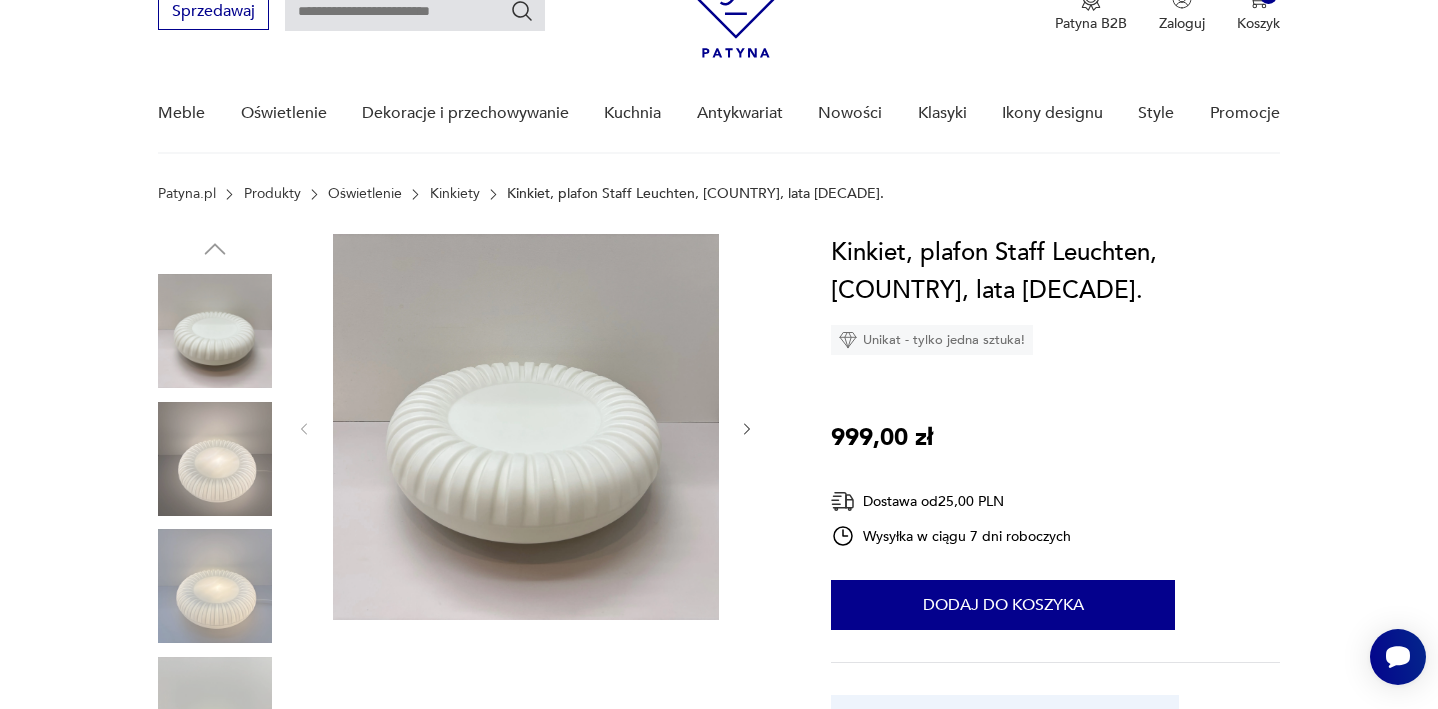 click at bounding box center [747, 429] 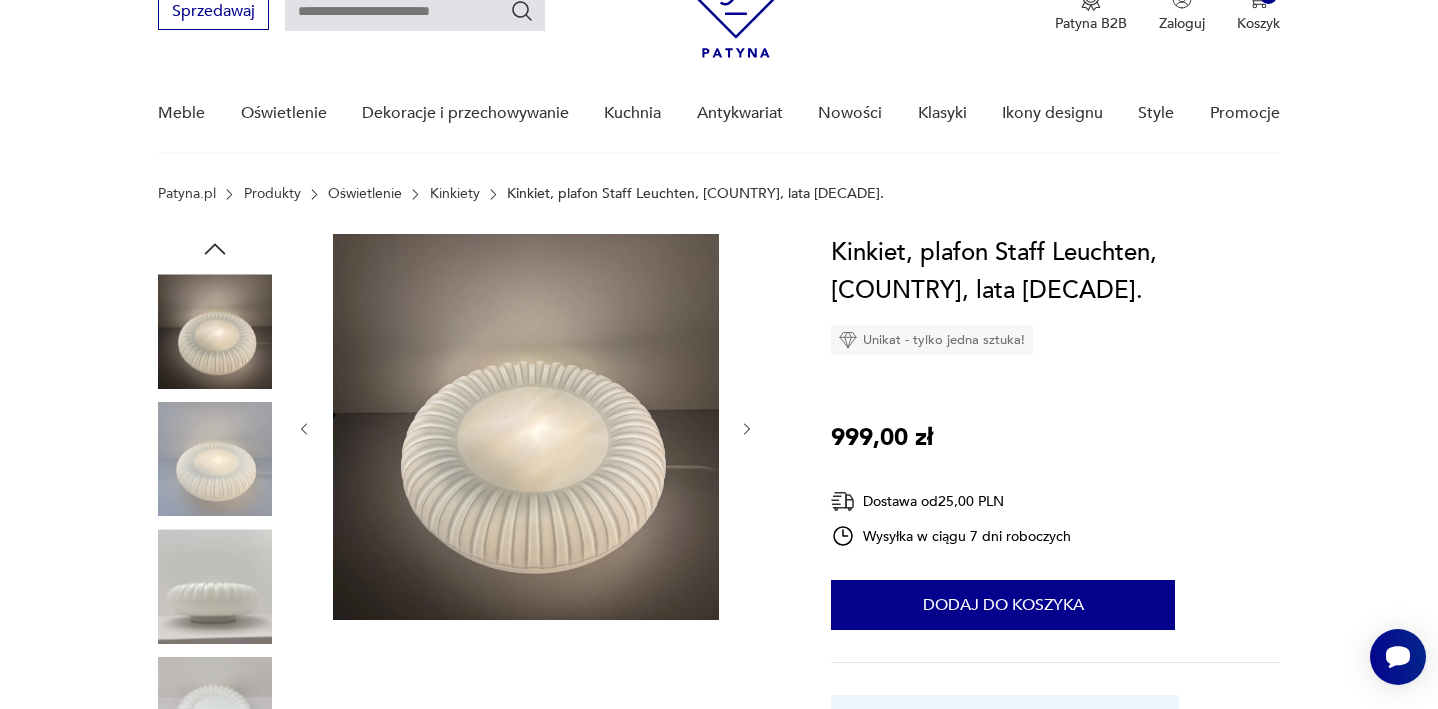 click at bounding box center (747, 429) 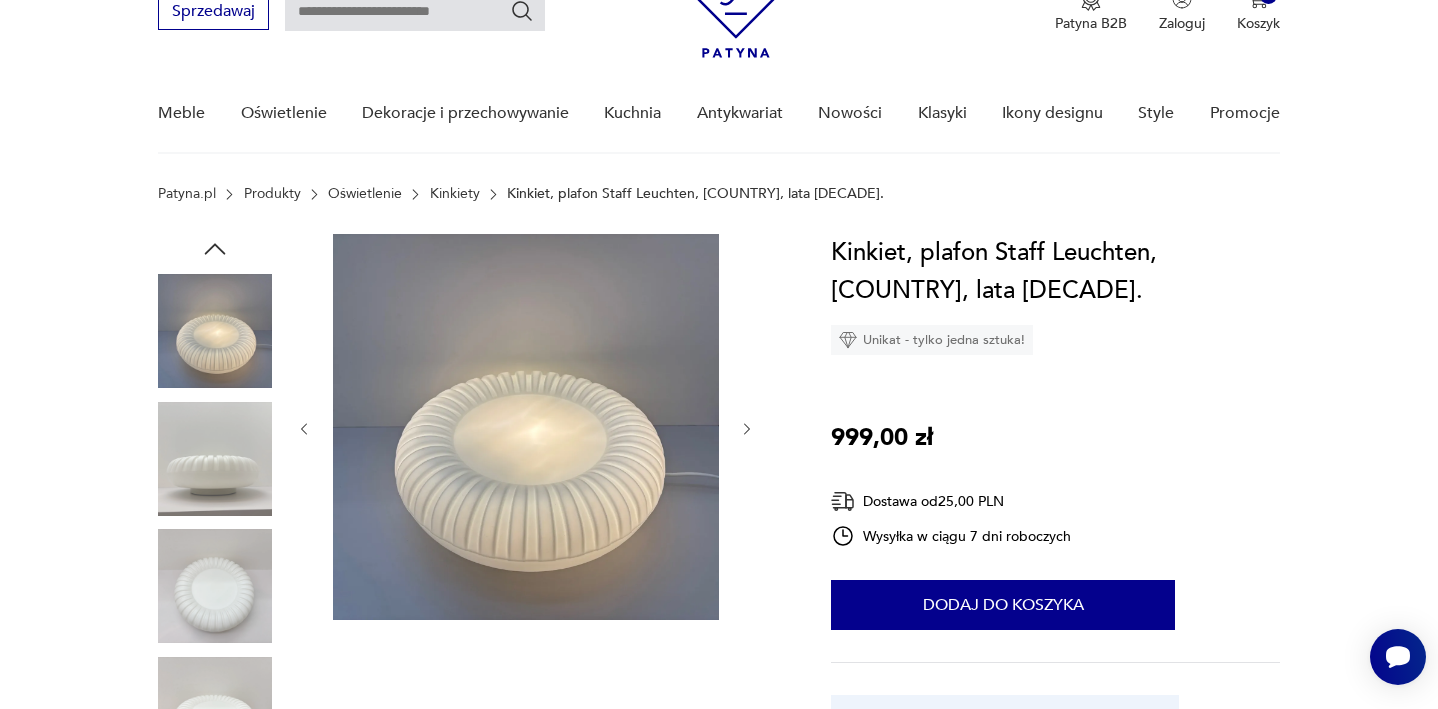 click at bounding box center [526, 429] 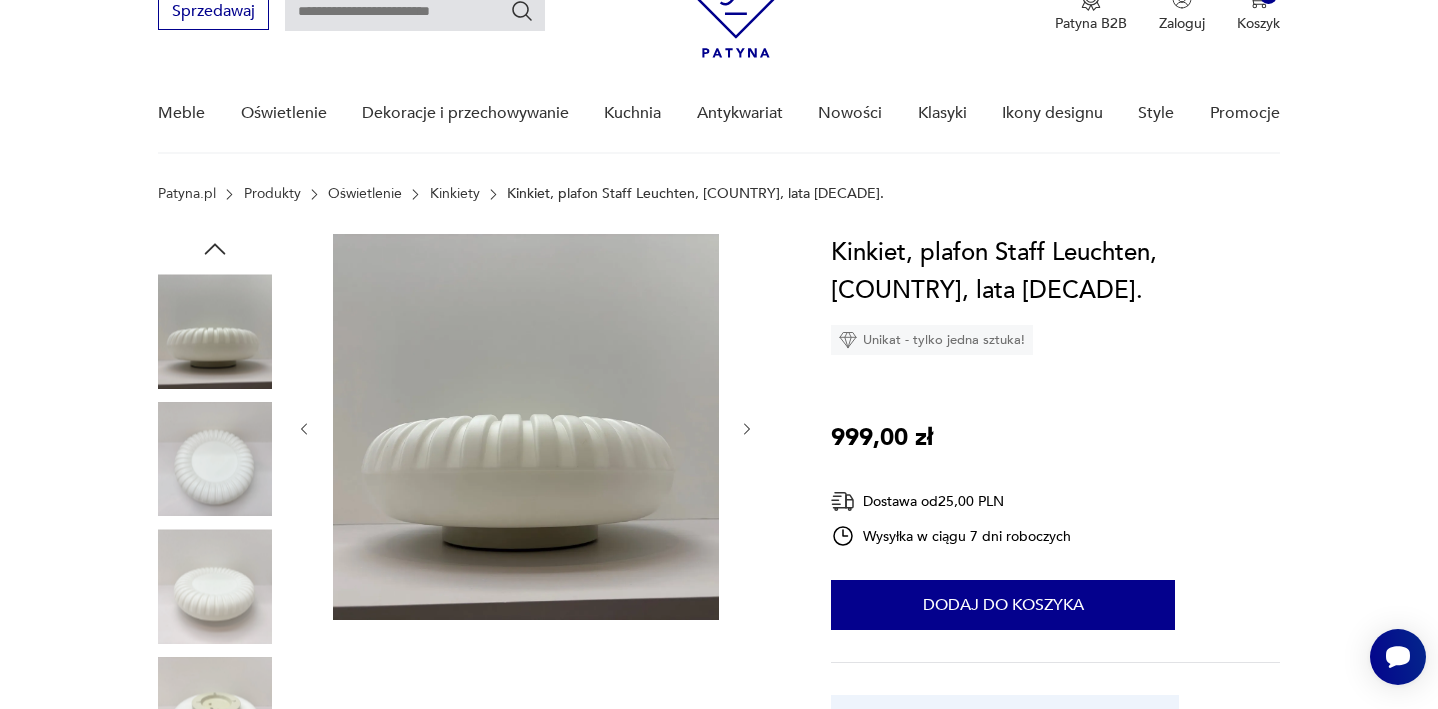 click at bounding box center [747, 429] 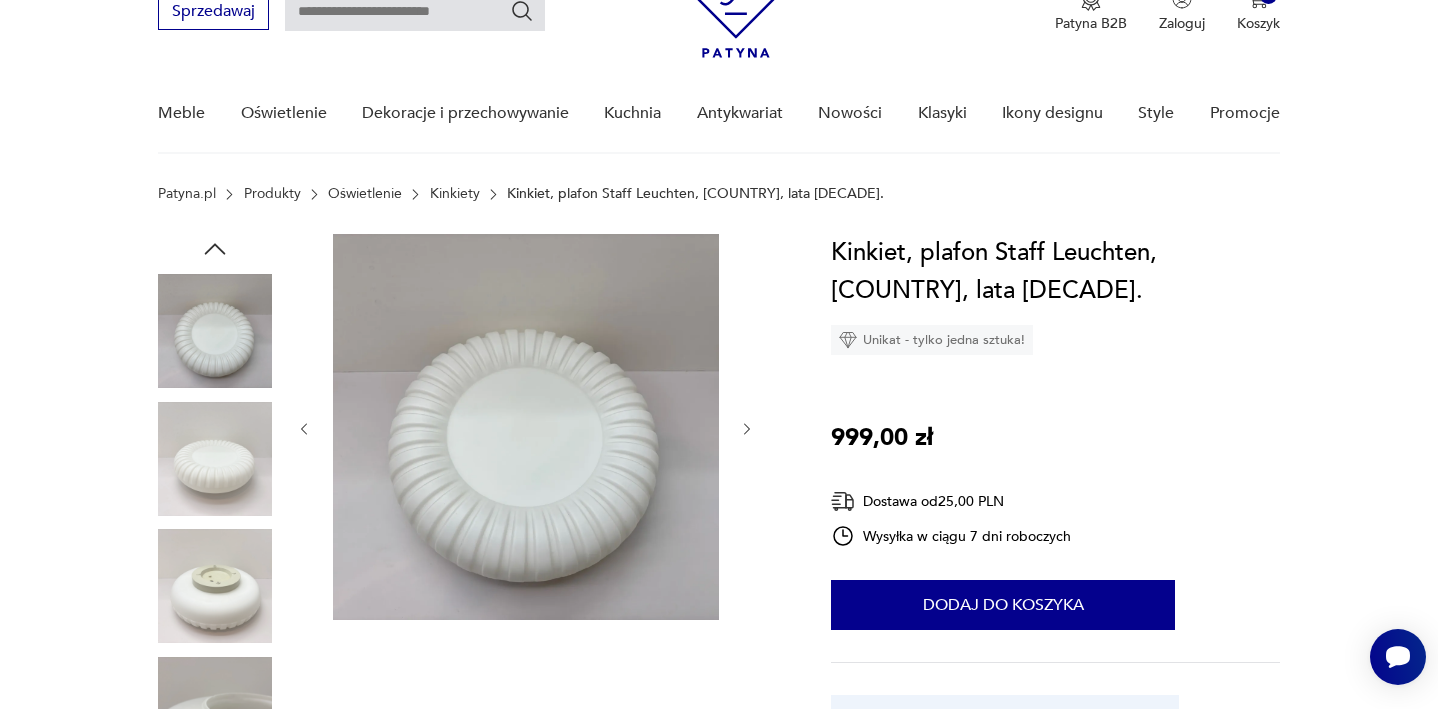 click at bounding box center (747, 429) 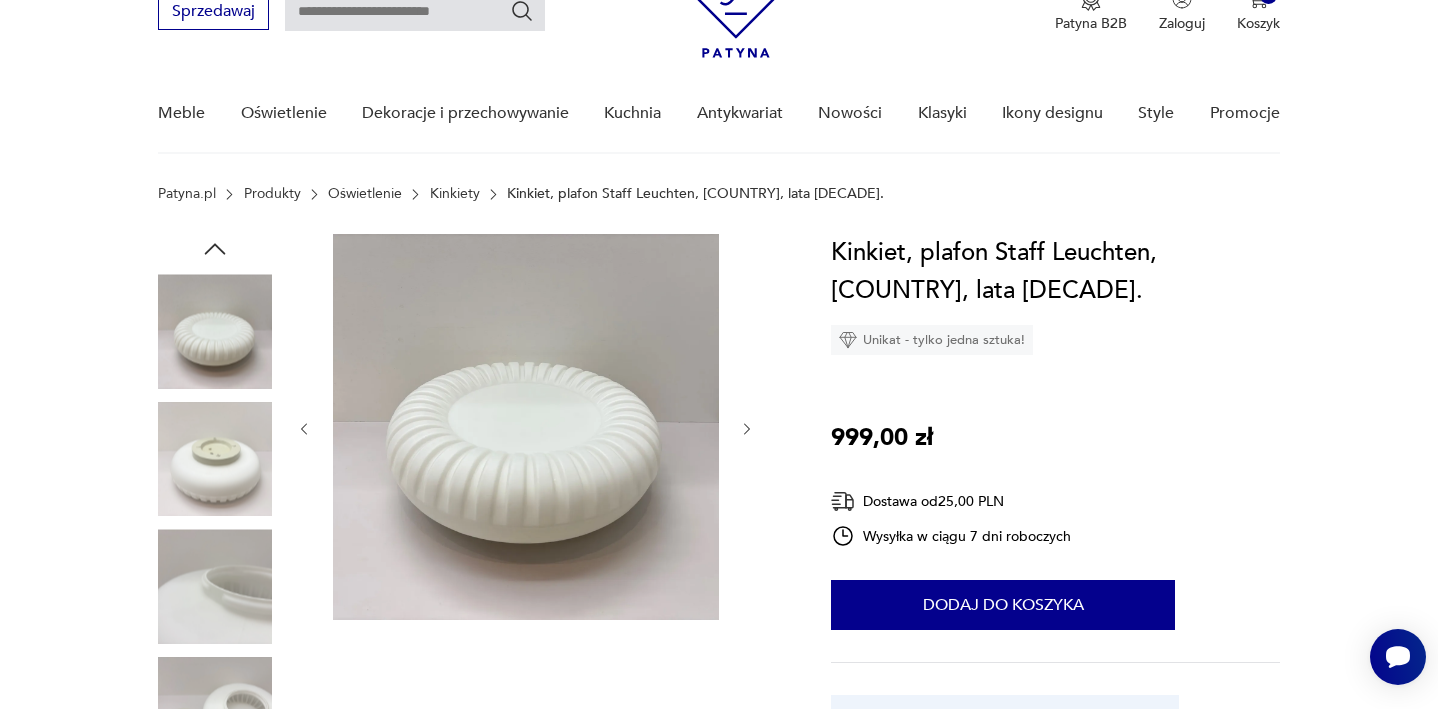 click at bounding box center [747, 429] 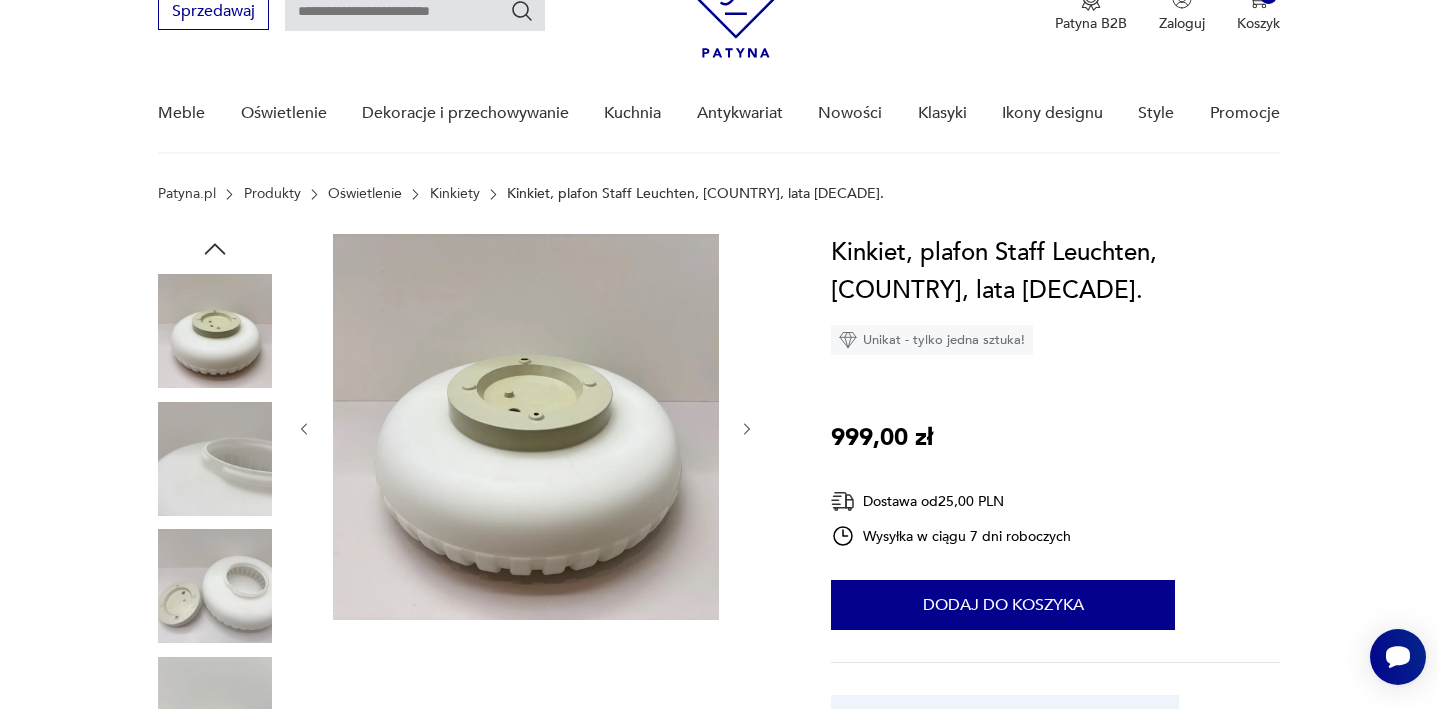 click at bounding box center [747, 429] 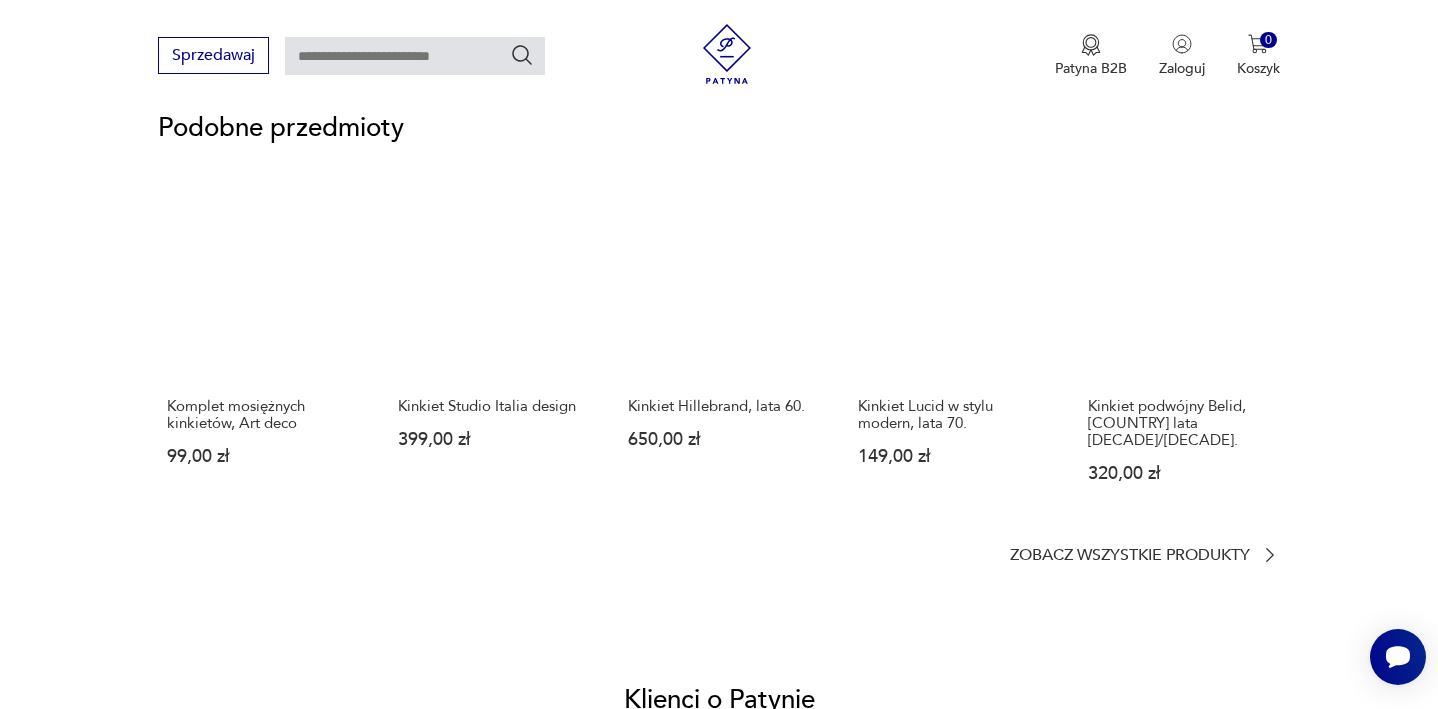 scroll, scrollTop: 1318, scrollLeft: 0, axis: vertical 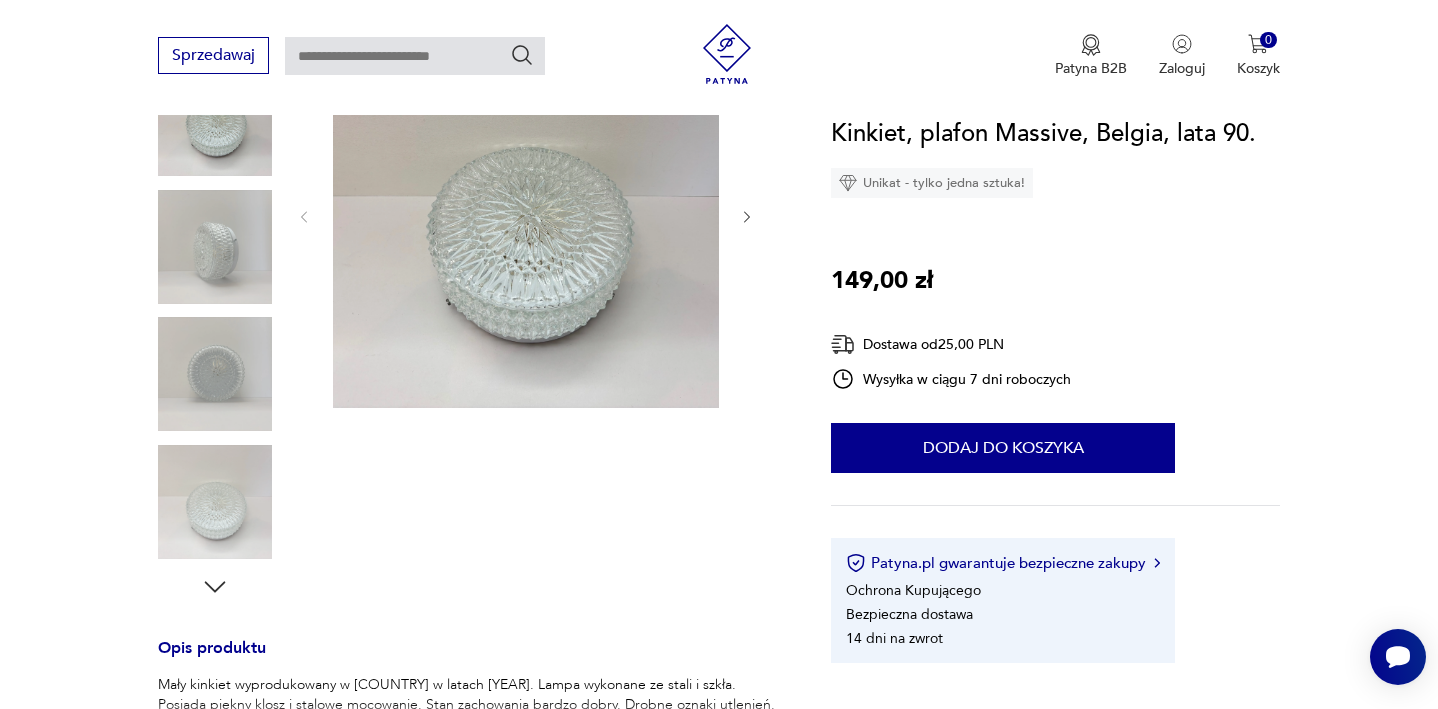 click at bounding box center [526, 217] 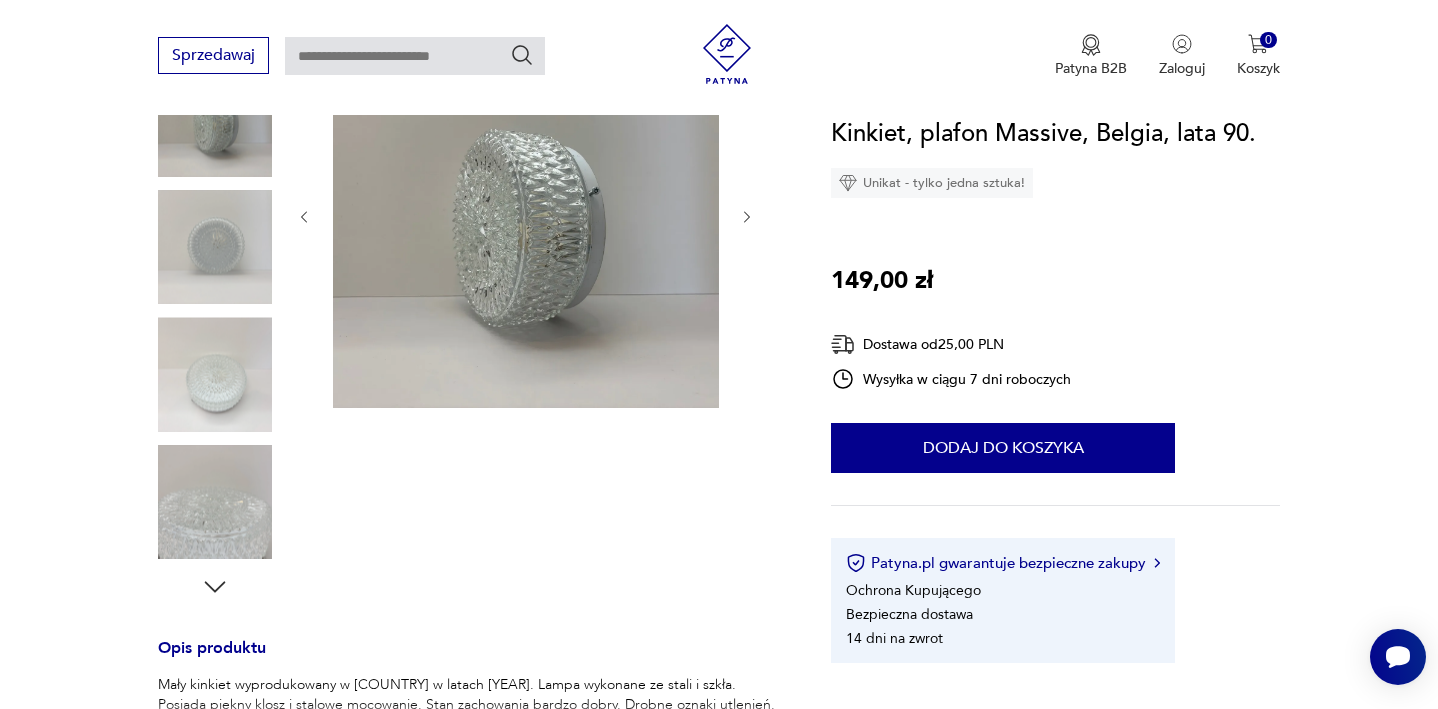 click at bounding box center (747, 217) 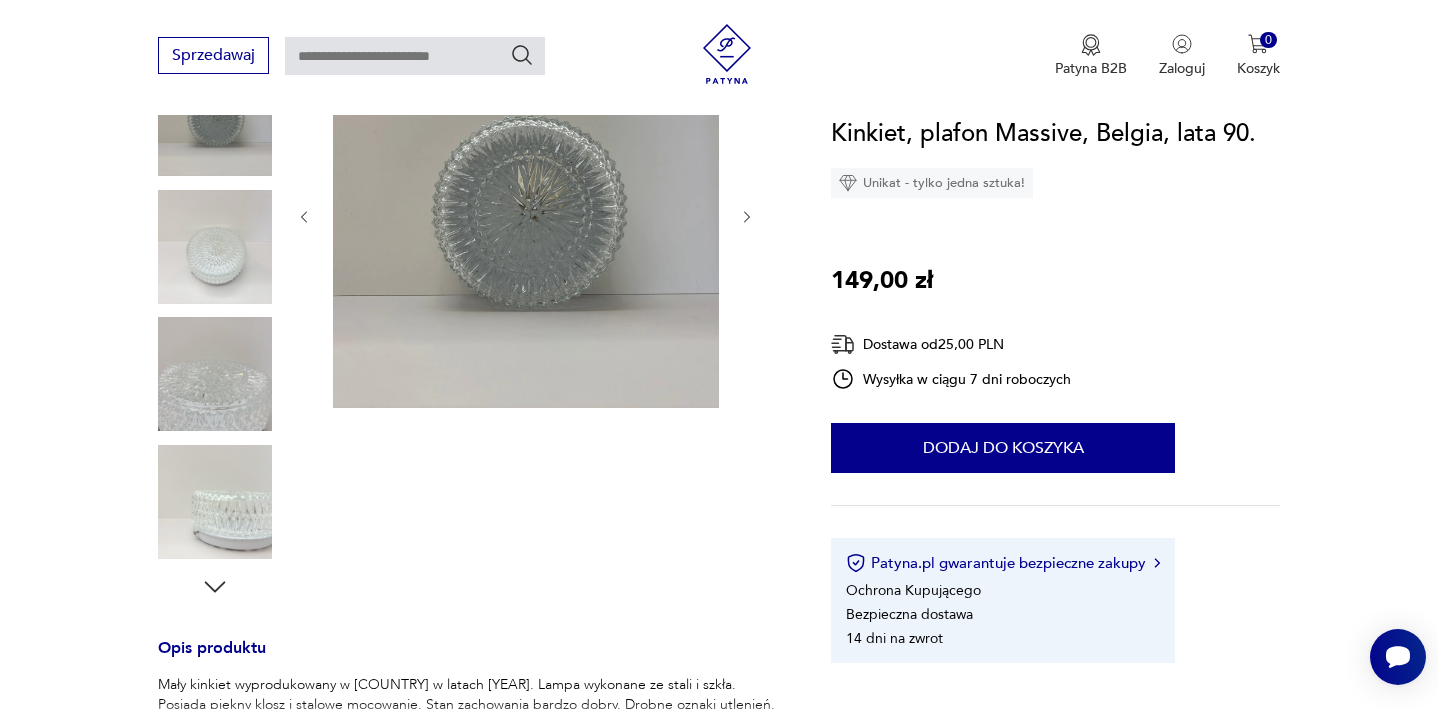 click at bounding box center [747, 217] 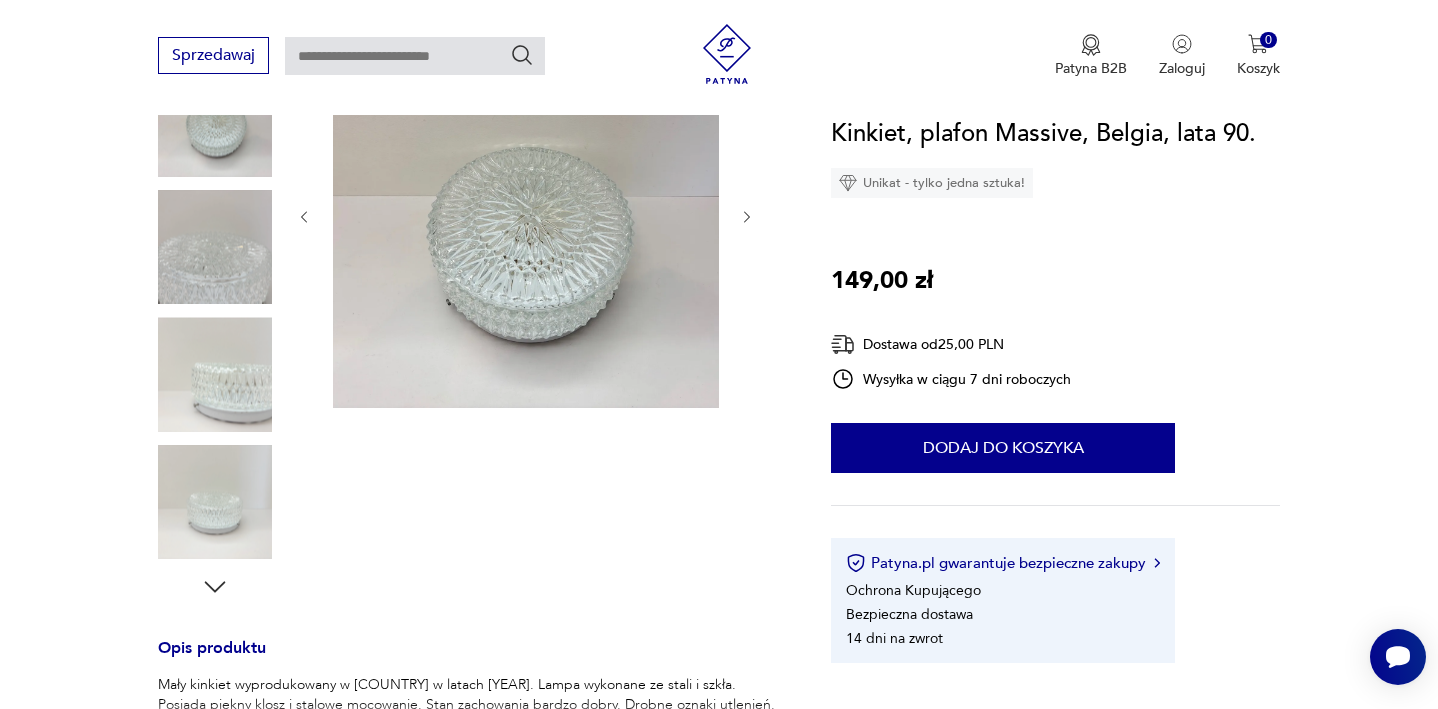 click at bounding box center (747, 217) 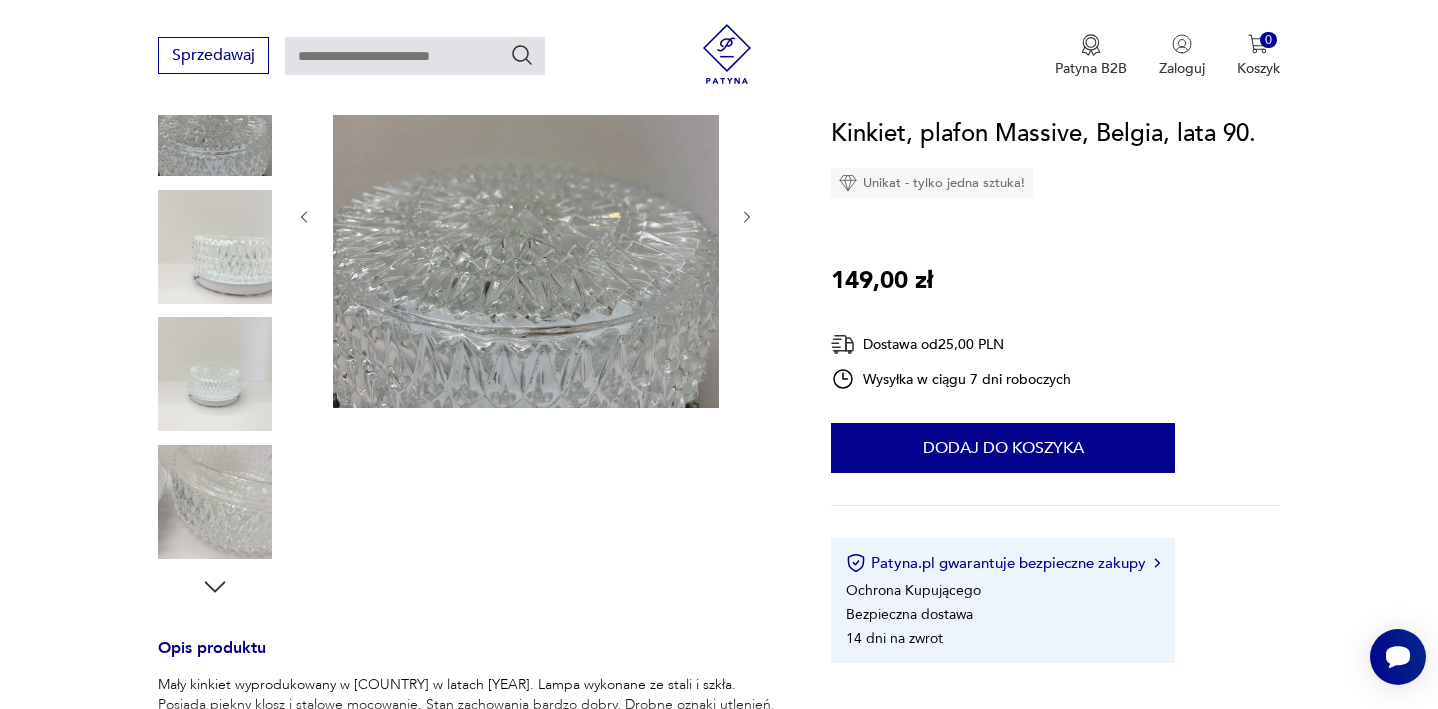 click at bounding box center (747, 217) 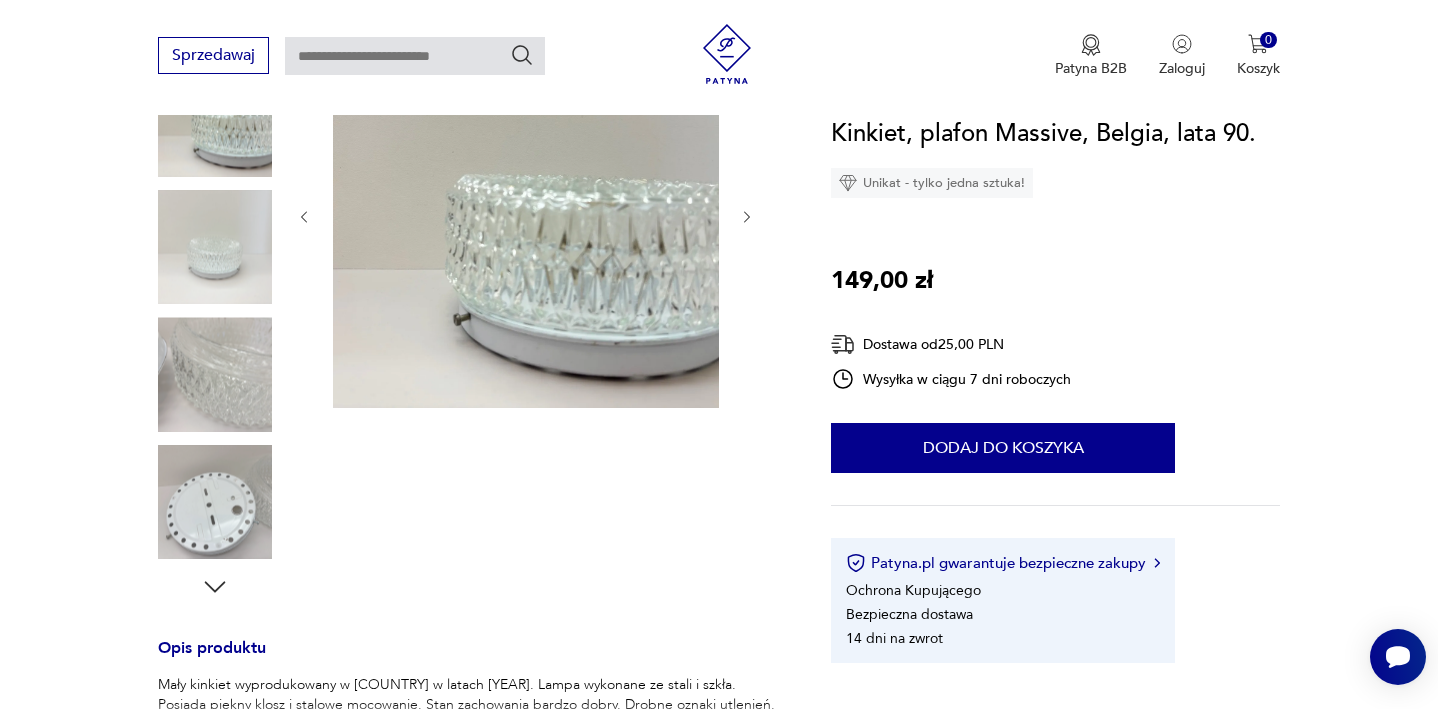 click at bounding box center (747, 217) 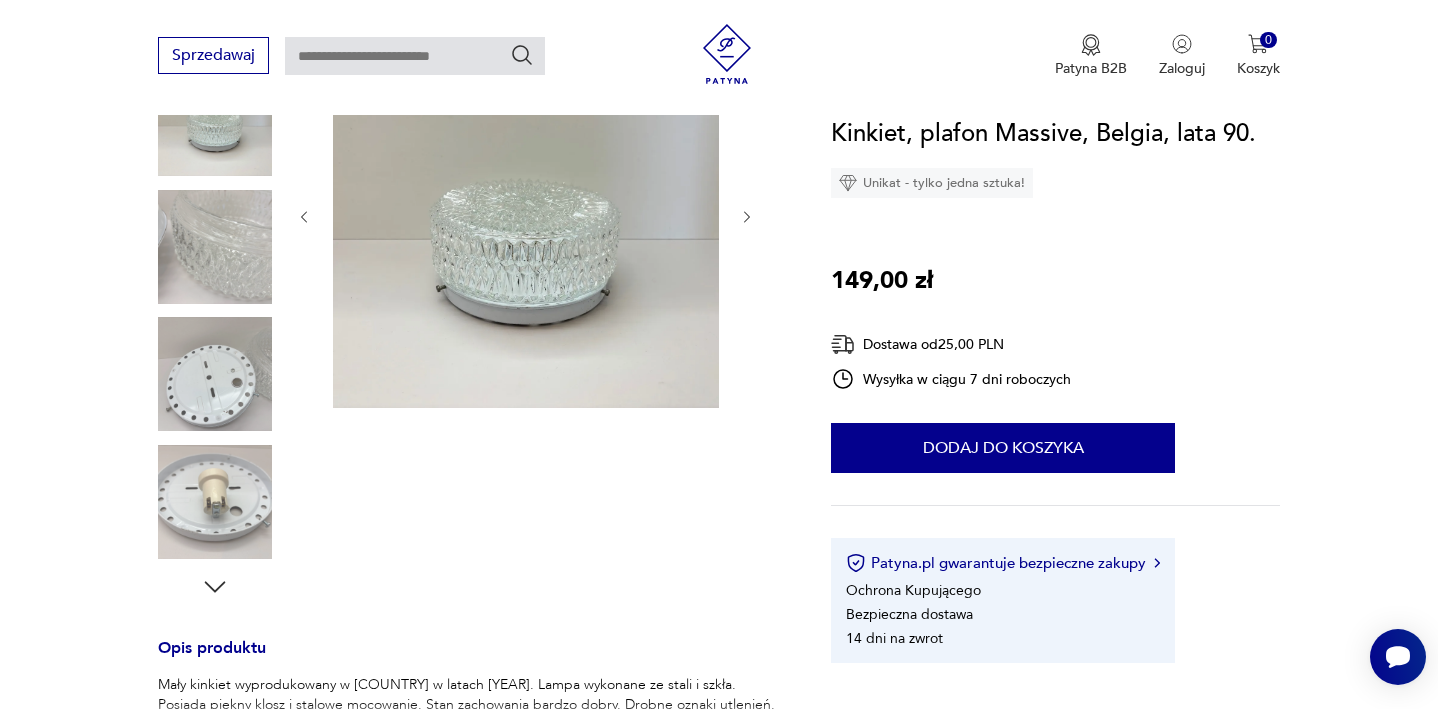 click at bounding box center (747, 217) 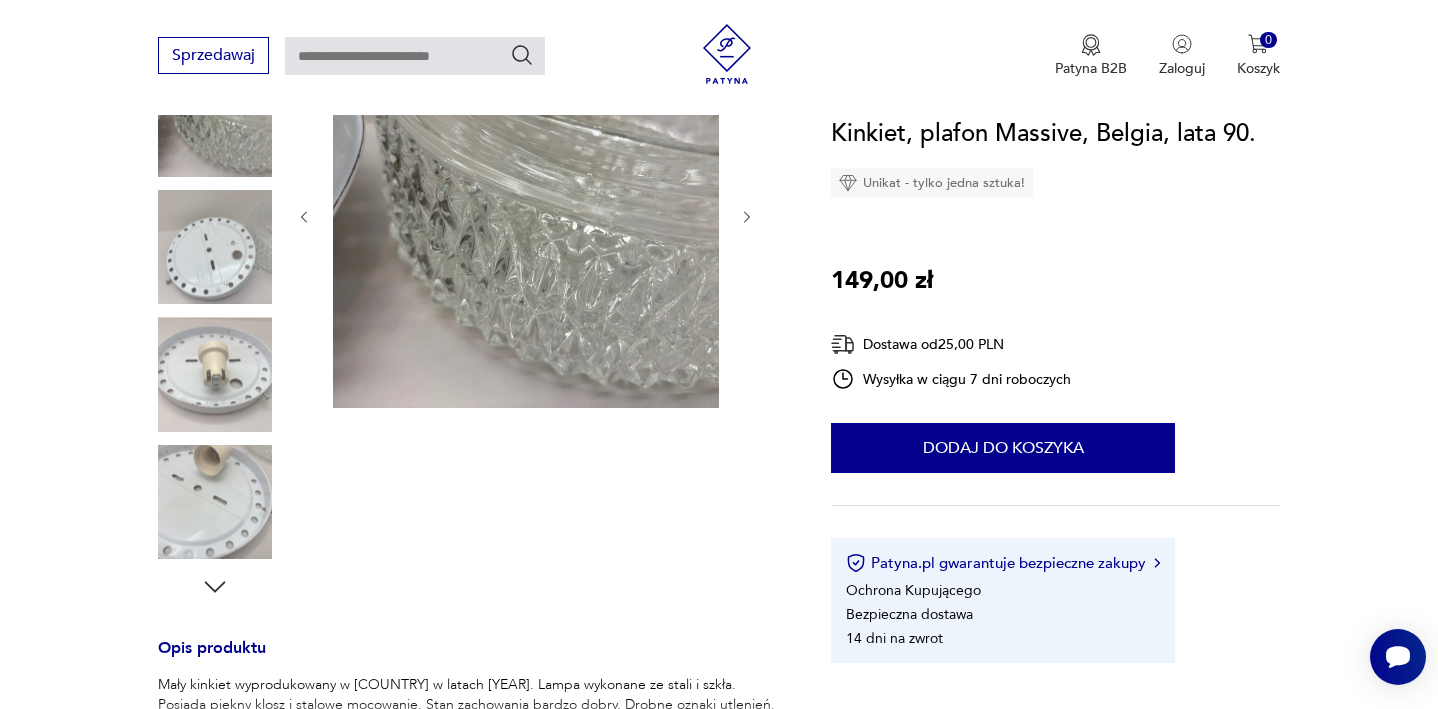 click at bounding box center [747, 217] 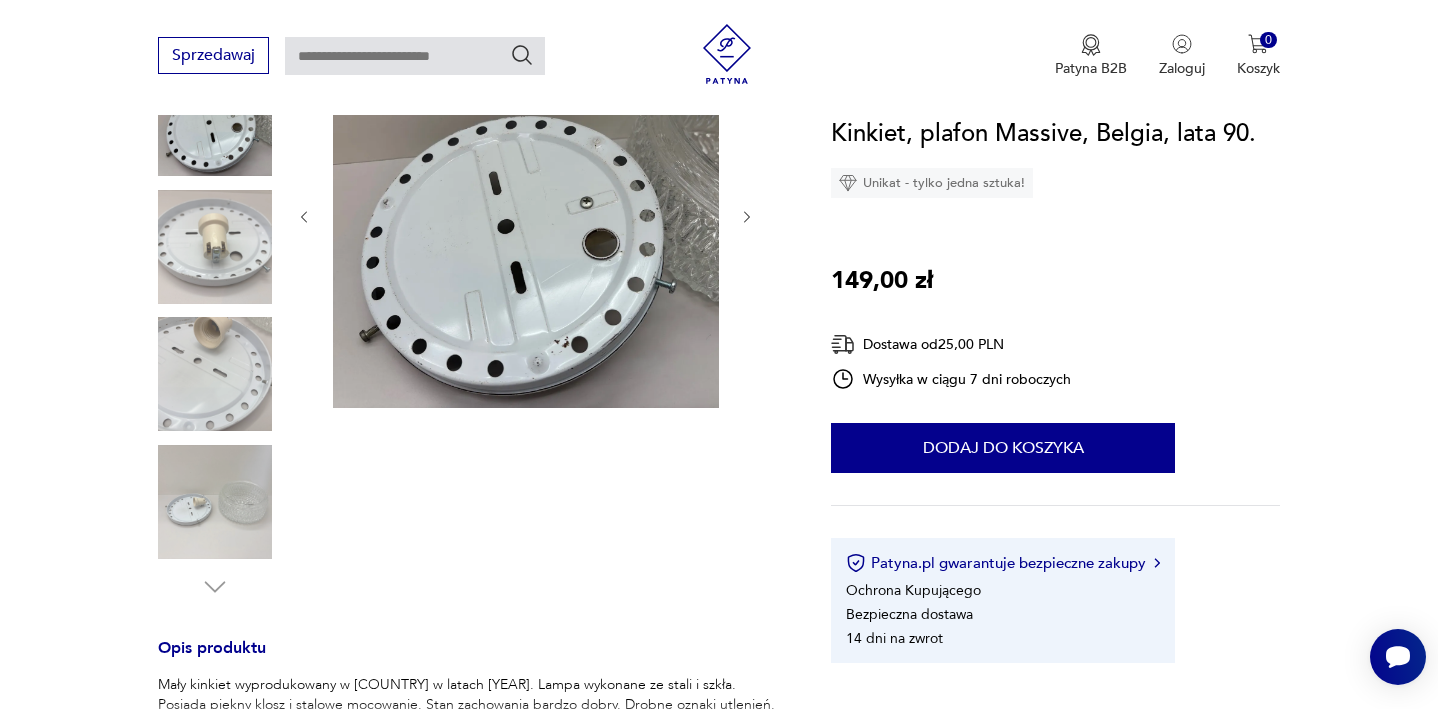 click at bounding box center [747, 217] 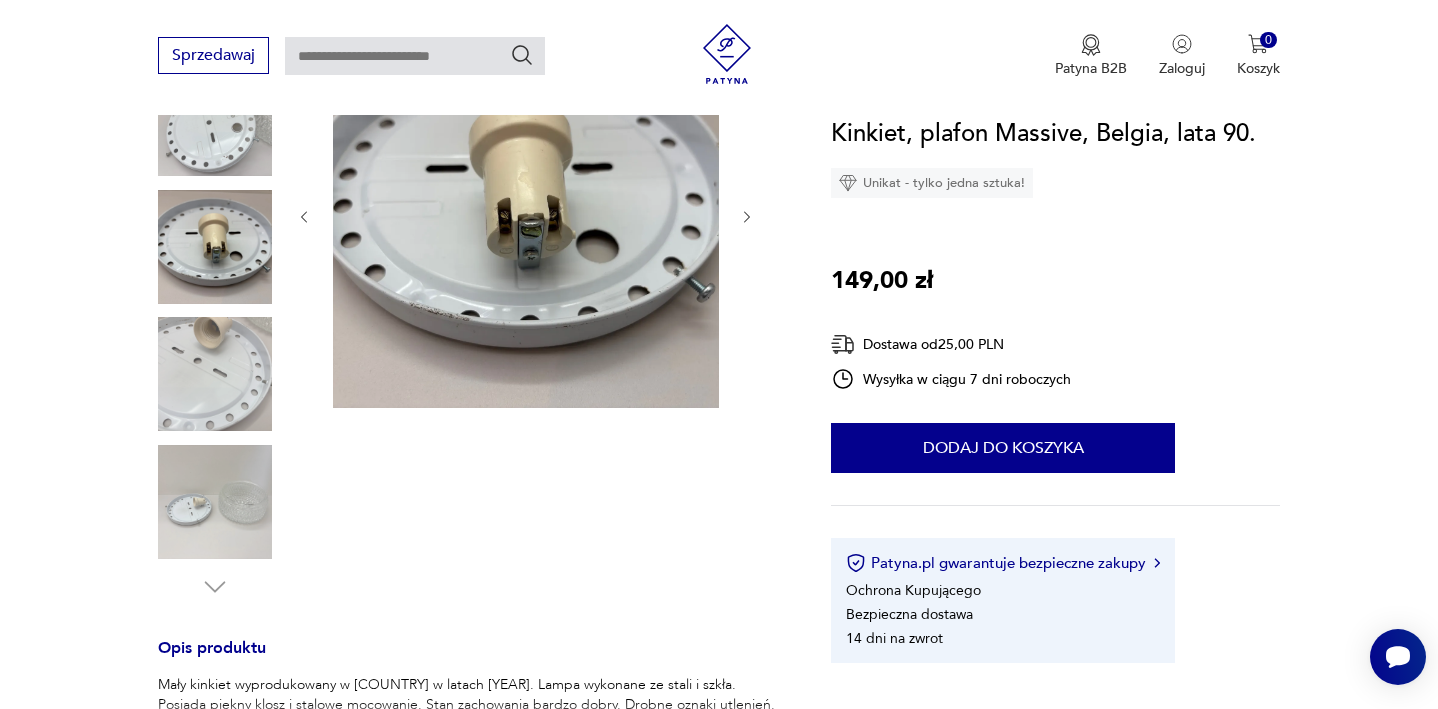 click at bounding box center (747, 217) 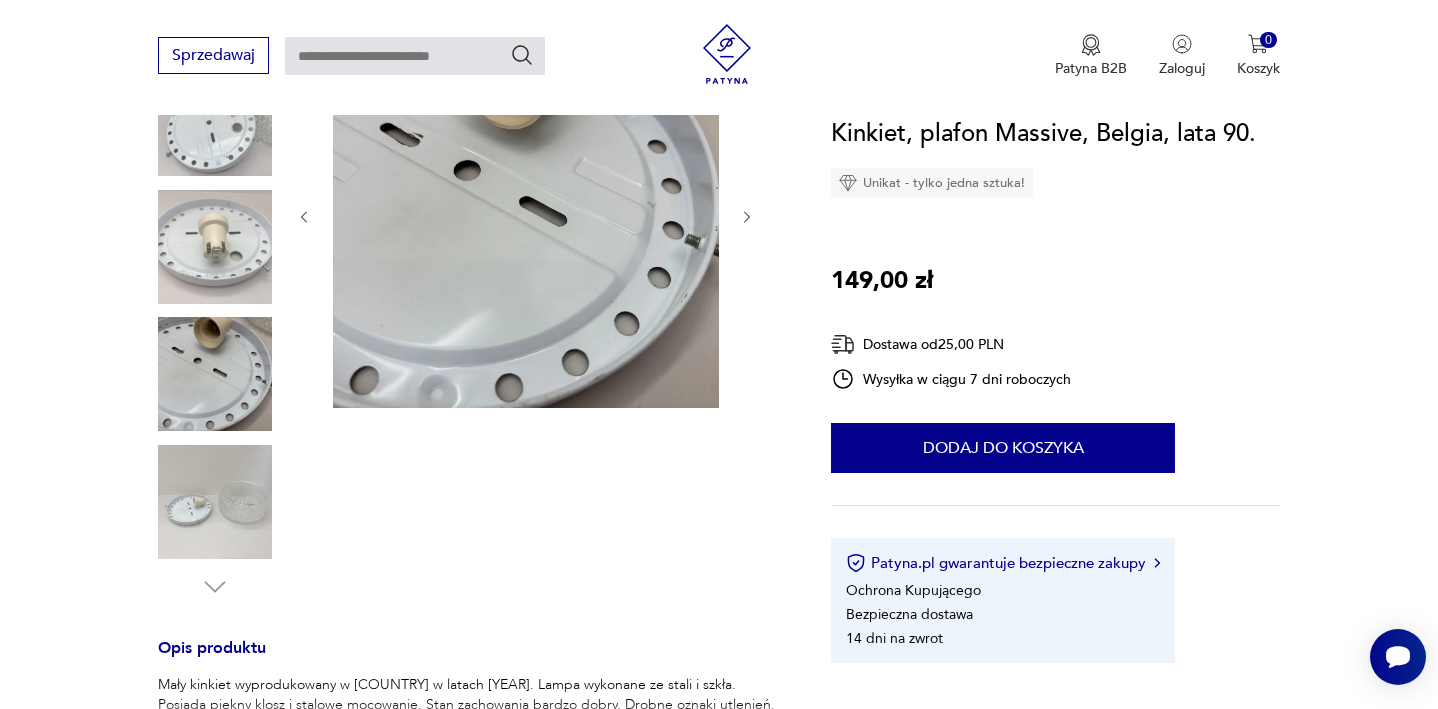 click at bounding box center (747, 217) 